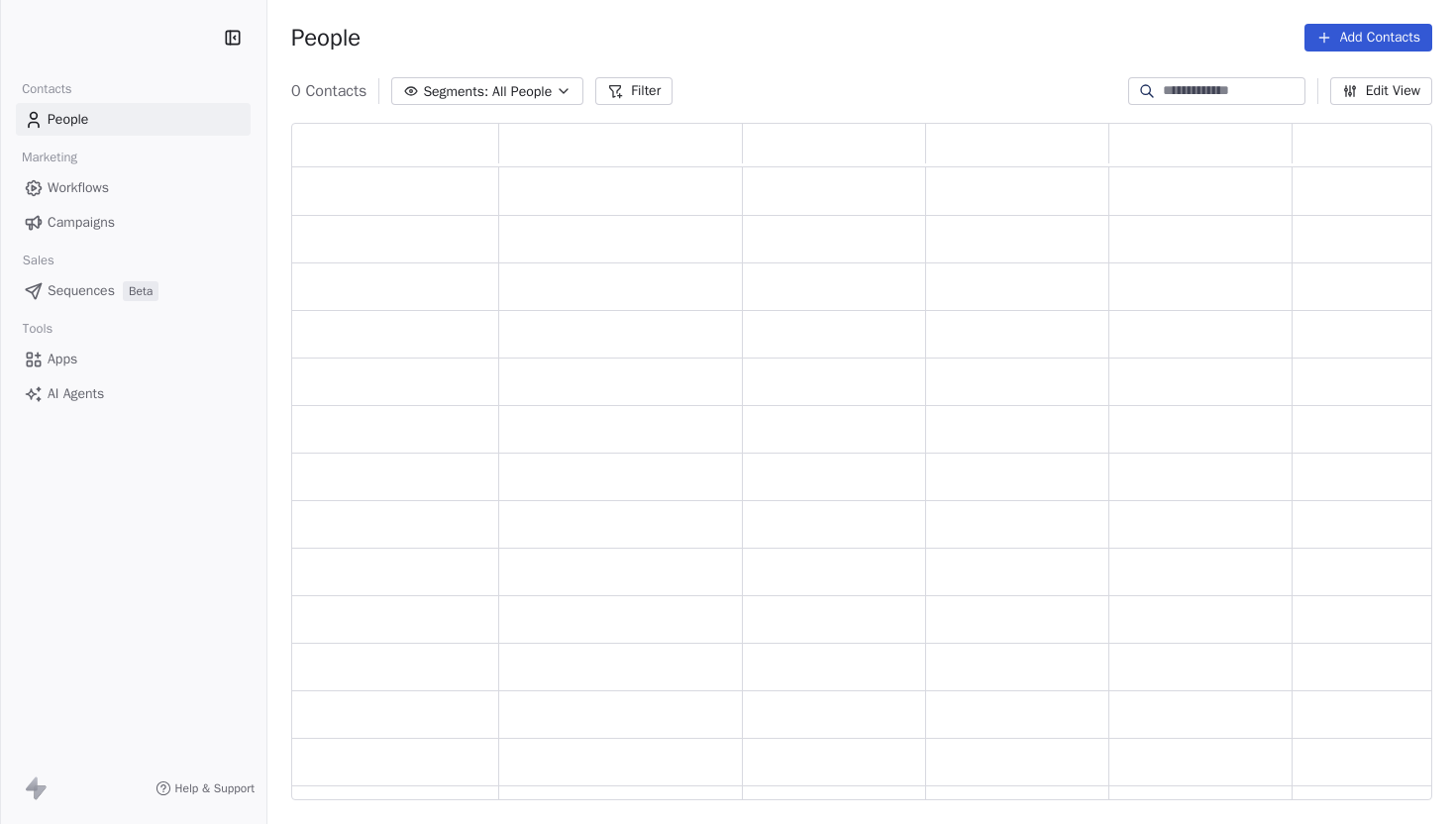 scroll, scrollTop: 0, scrollLeft: 0, axis: both 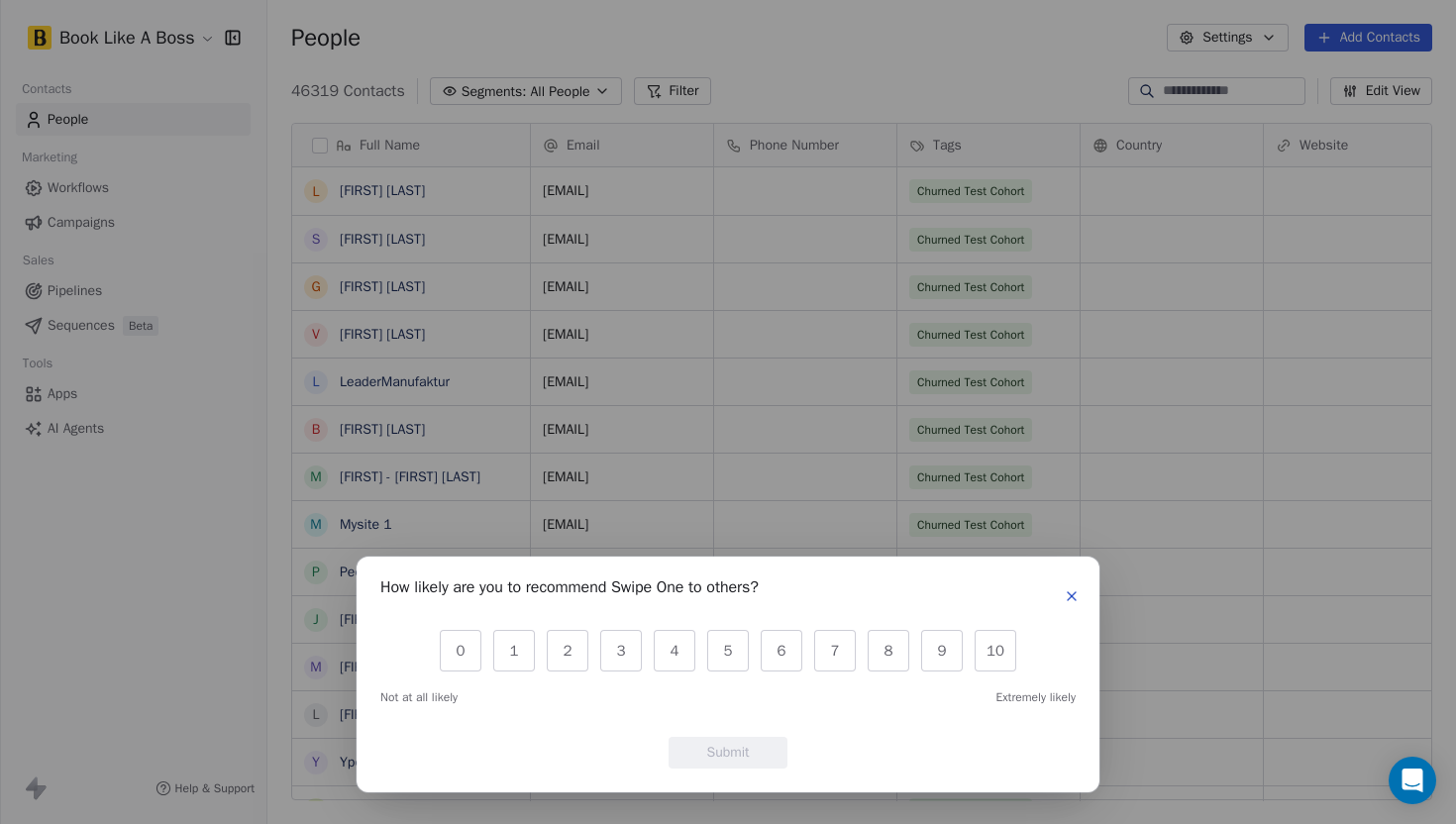 click at bounding box center (1072, 596) 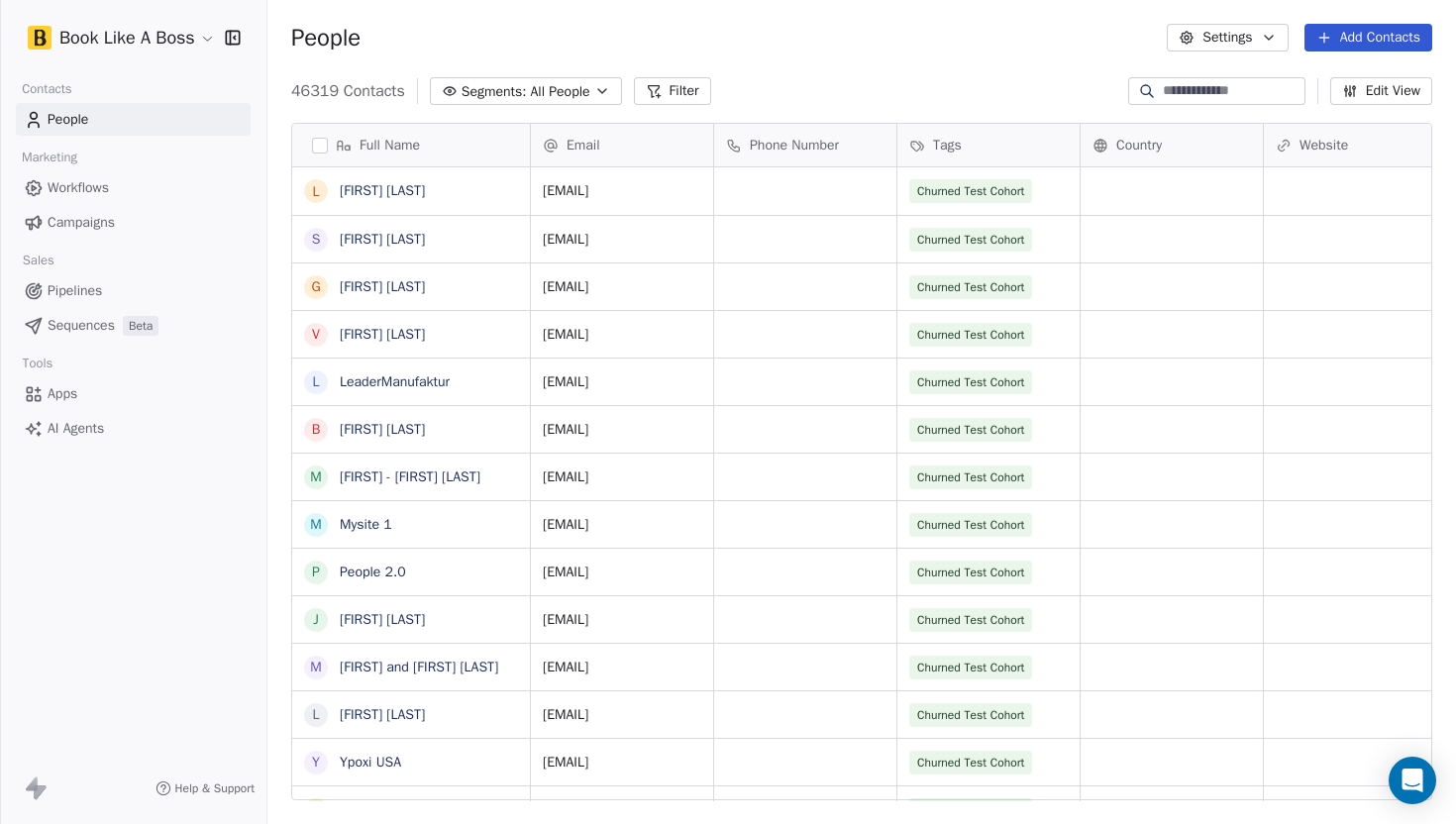 click on "Add Contacts" at bounding box center [1368, 38] 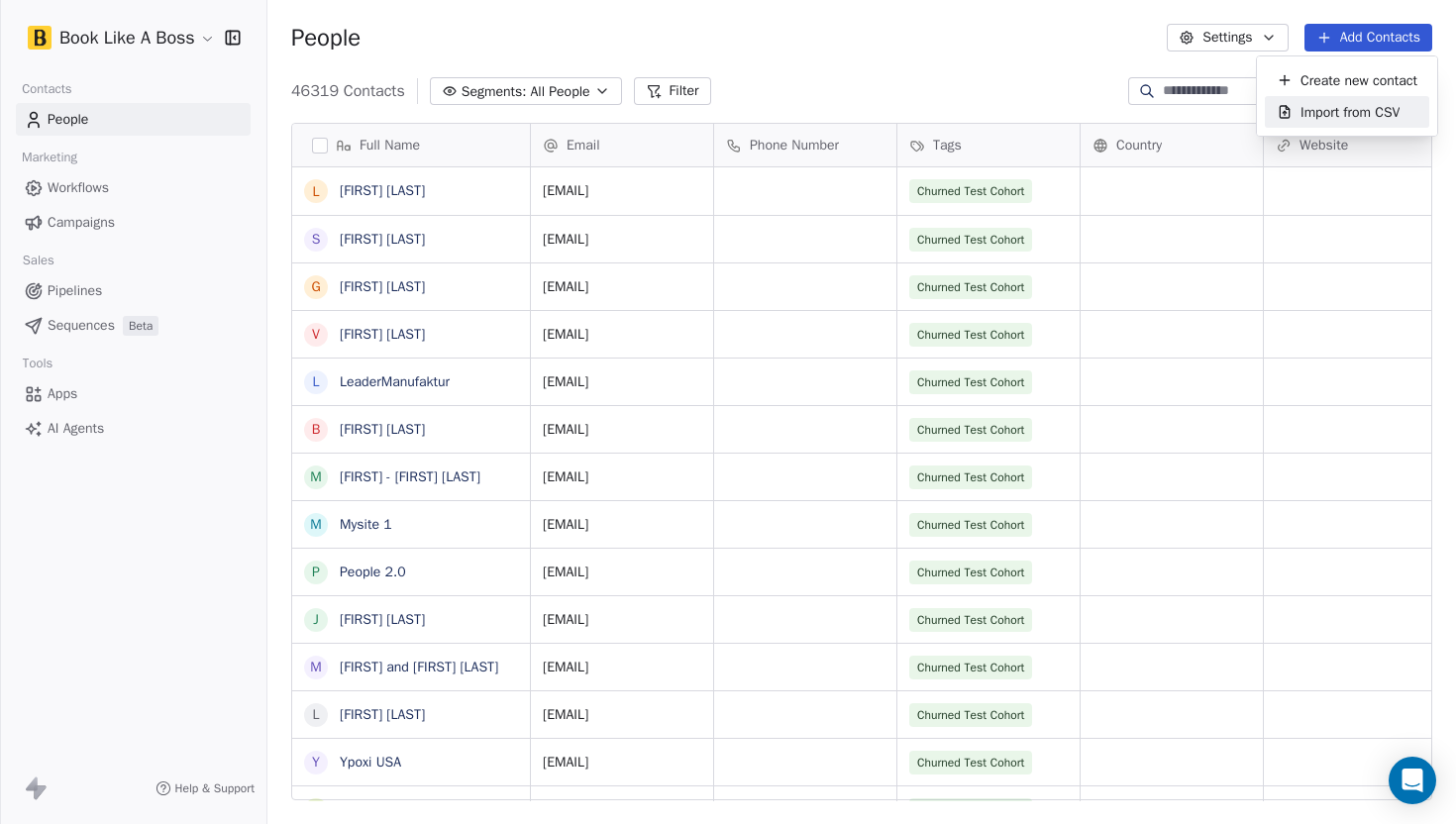 click on "Import from CSV" at bounding box center (1350, 112) 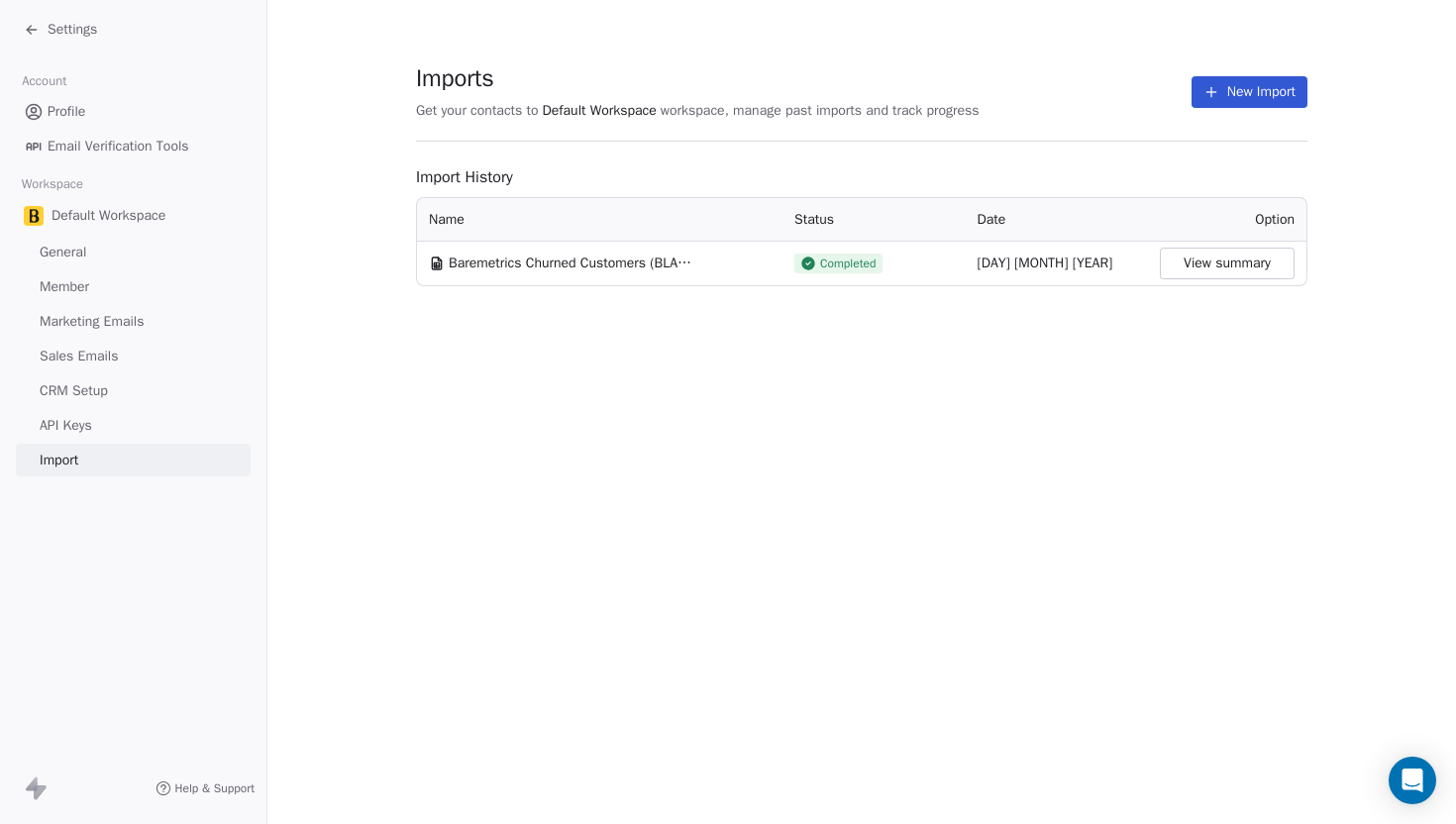 click on "New Import" at bounding box center [1249, 92] 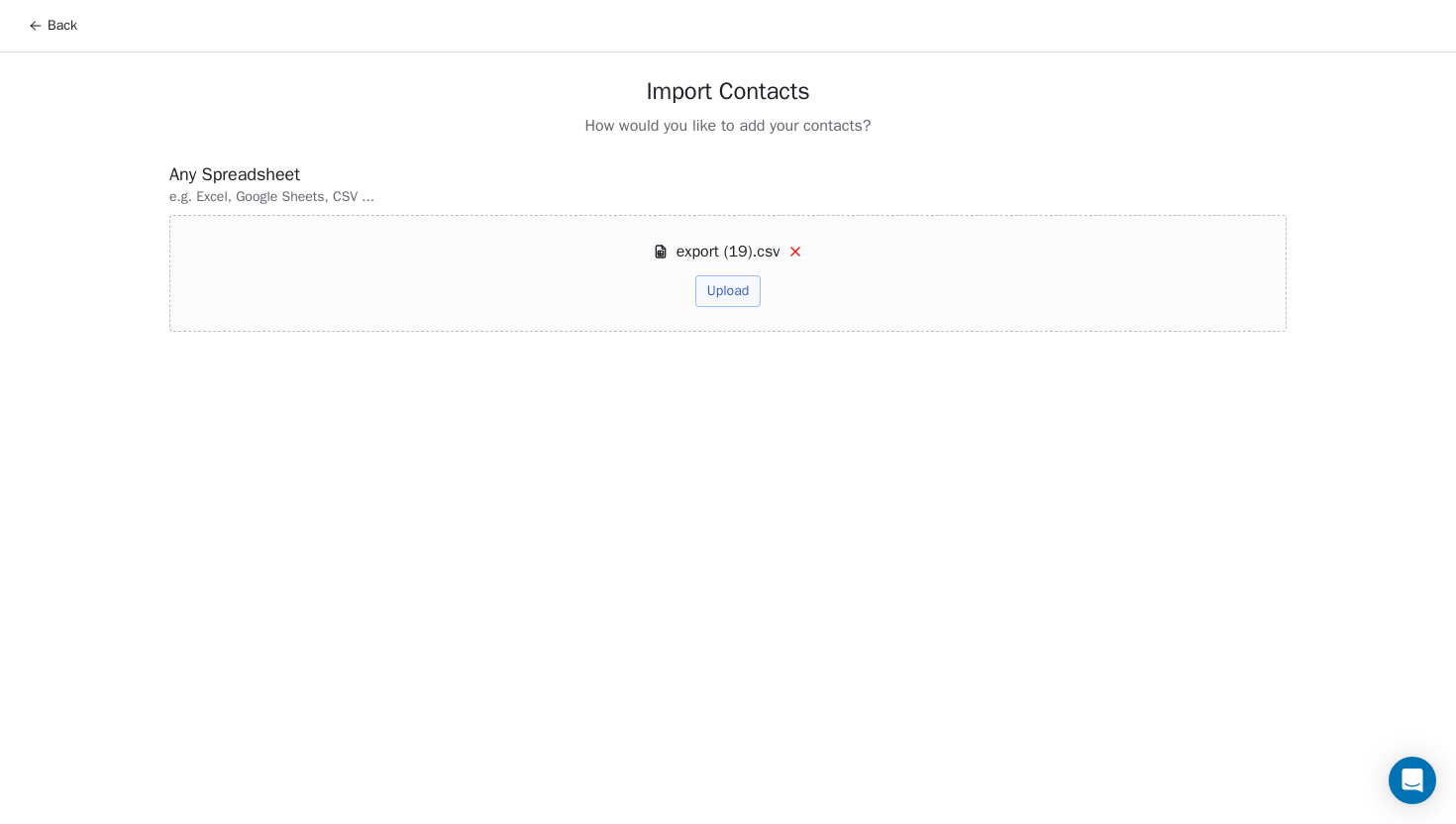click on "Upload" at bounding box center [728, 291] 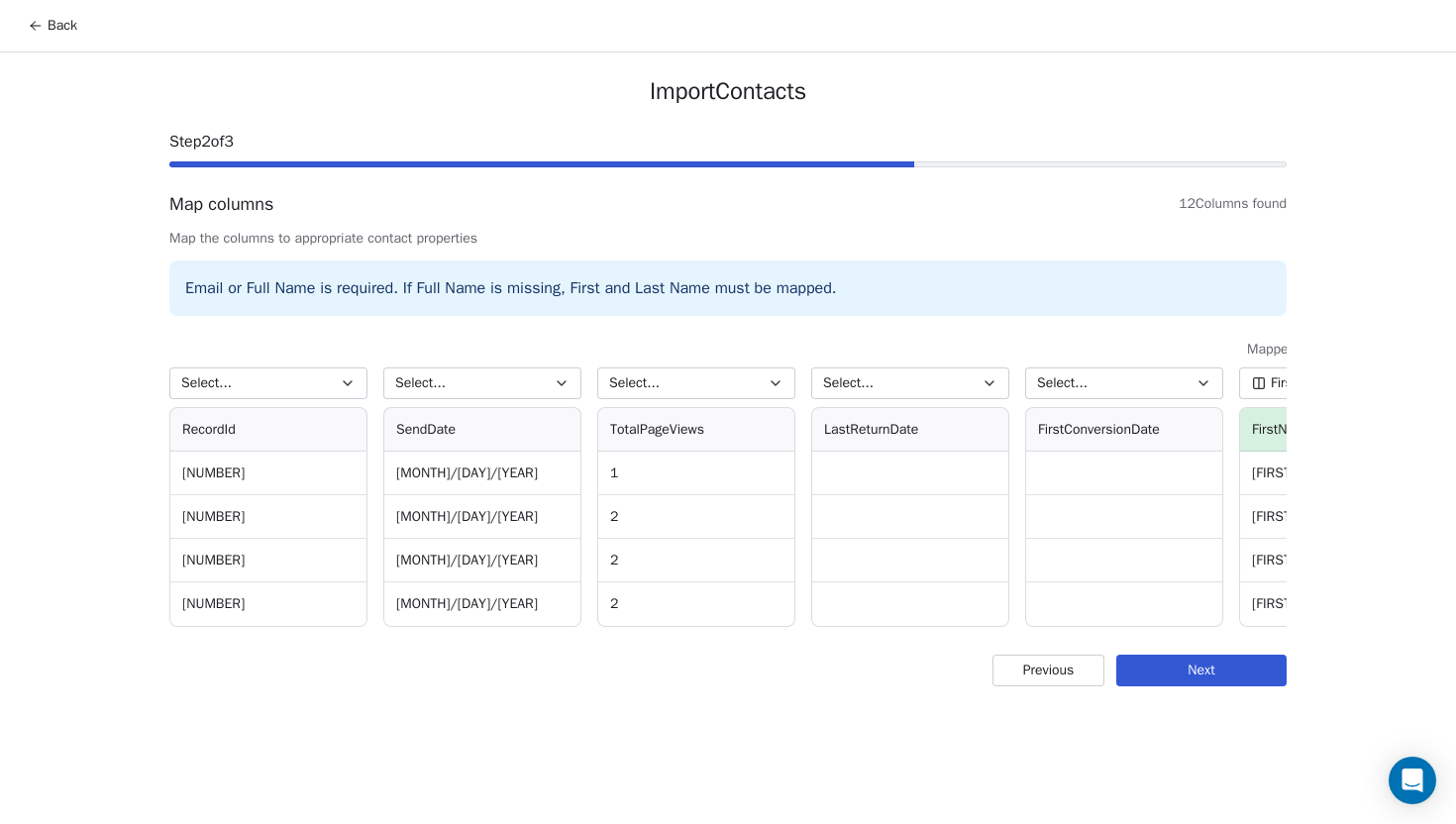 click 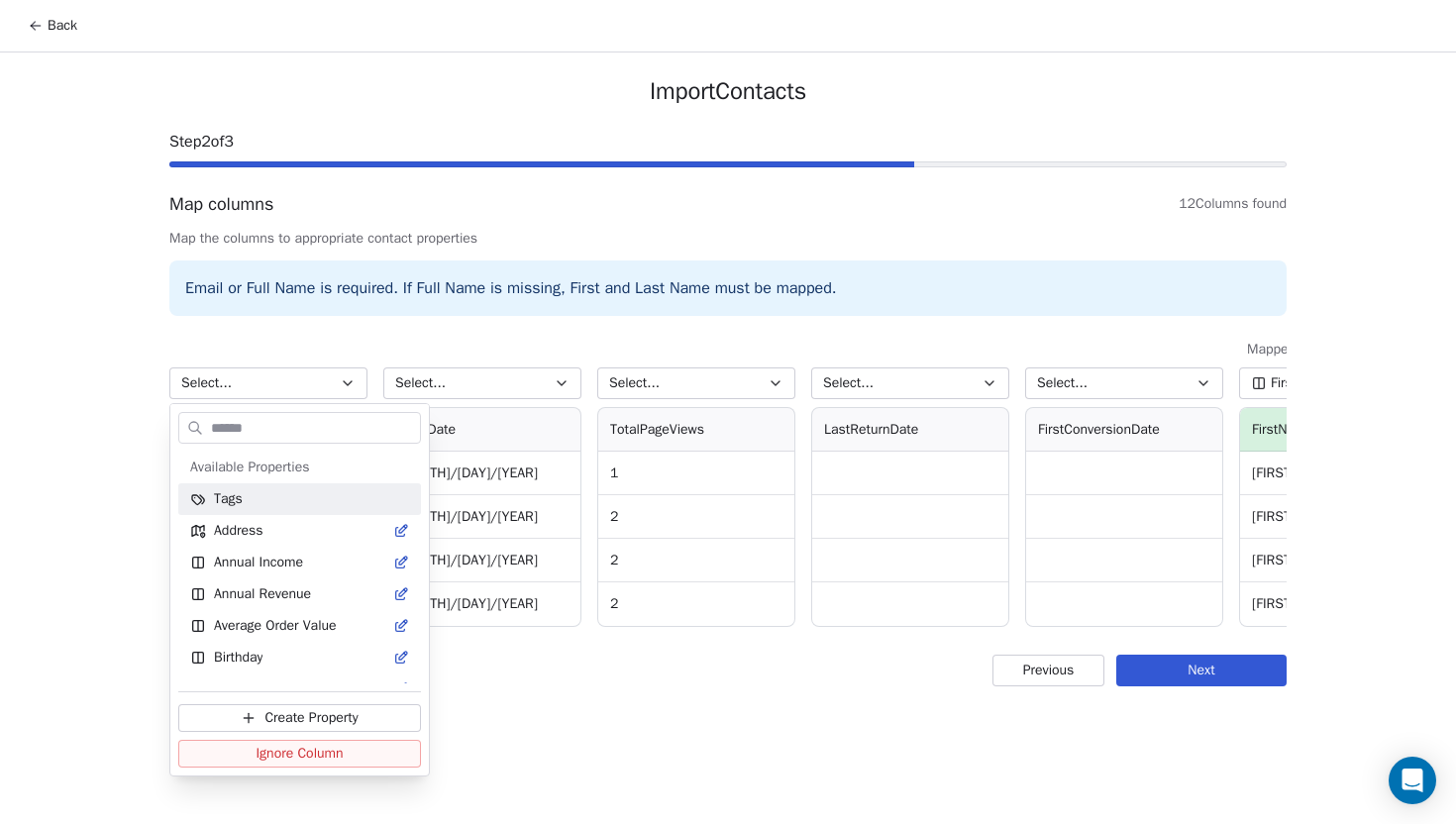 click on "linkedin.com/in/[FIRST]-[LAST]-[ID]
linkedin.com/in/[FIRST]-[LAST]
linkedin.com/in/[FIRST]-[LAST]
linkedin.com/in/[FIRST]-[LAST]-[ID]
[EMAIL]
[EMAIL]" at bounding box center (728, 412) 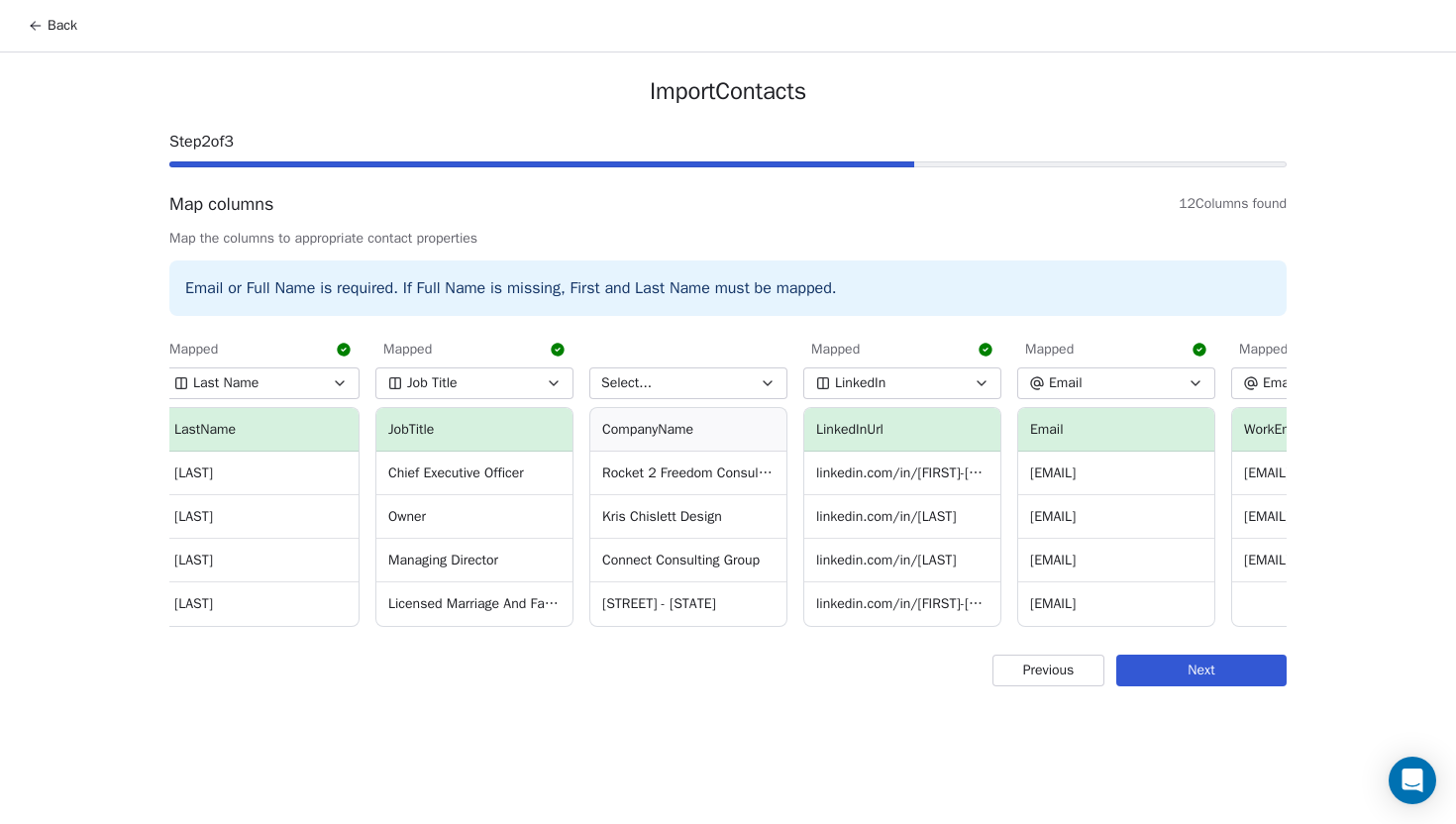 scroll, scrollTop: 0, scrollLeft: 1434, axis: horizontal 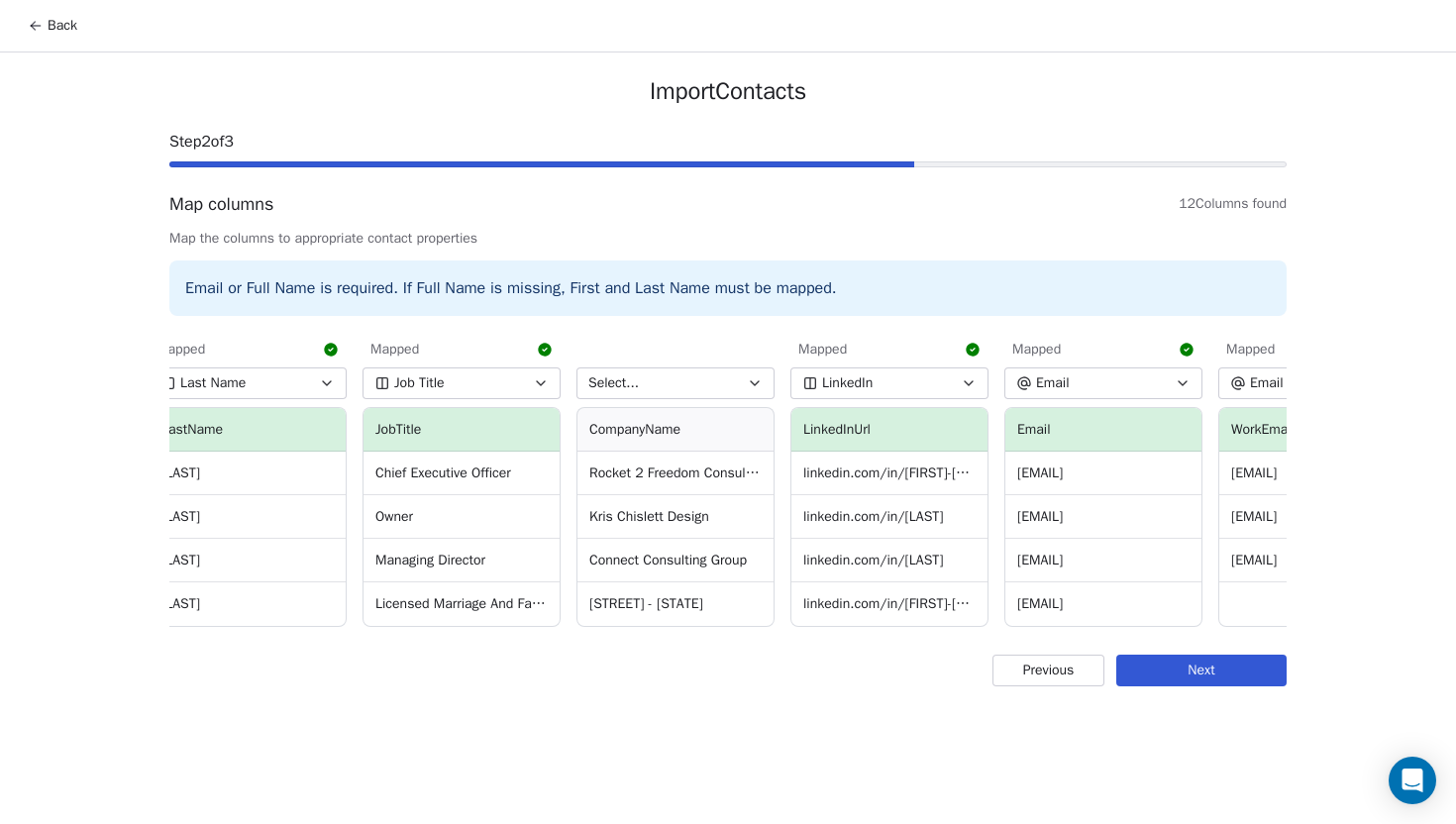 click on "Select..." at bounding box center (676, 383) 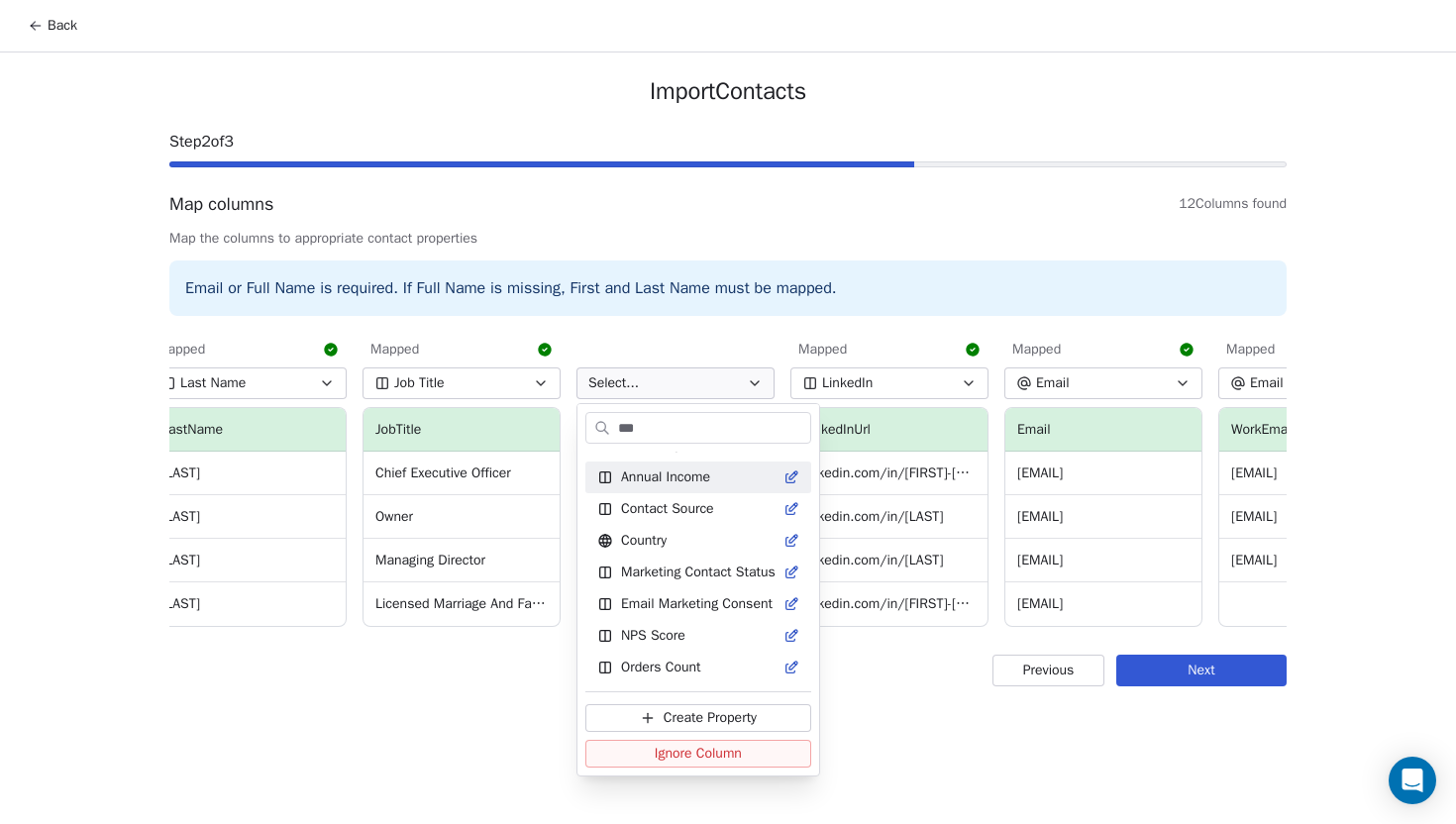 scroll, scrollTop: 0, scrollLeft: 0, axis: both 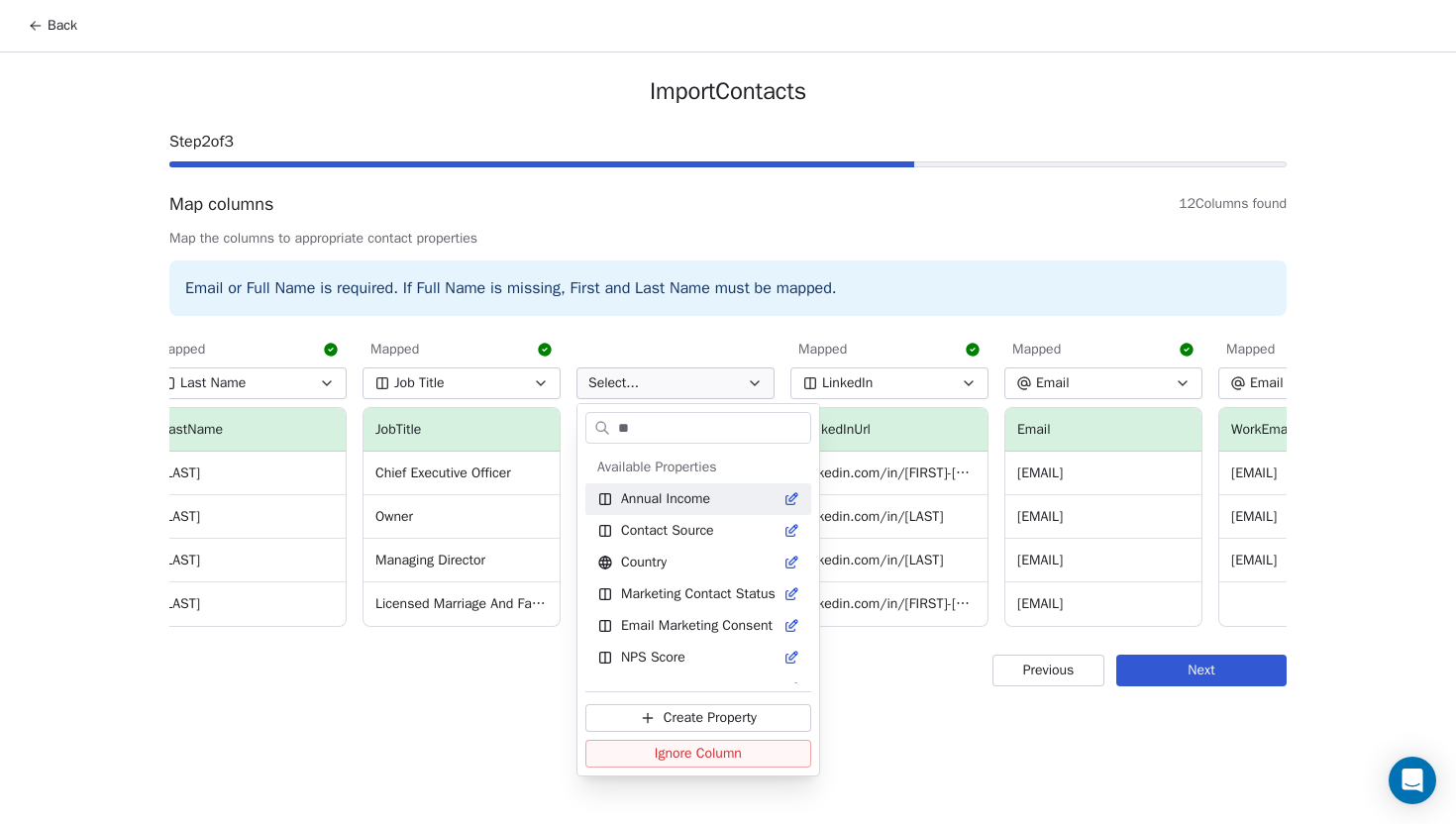 type on "*" 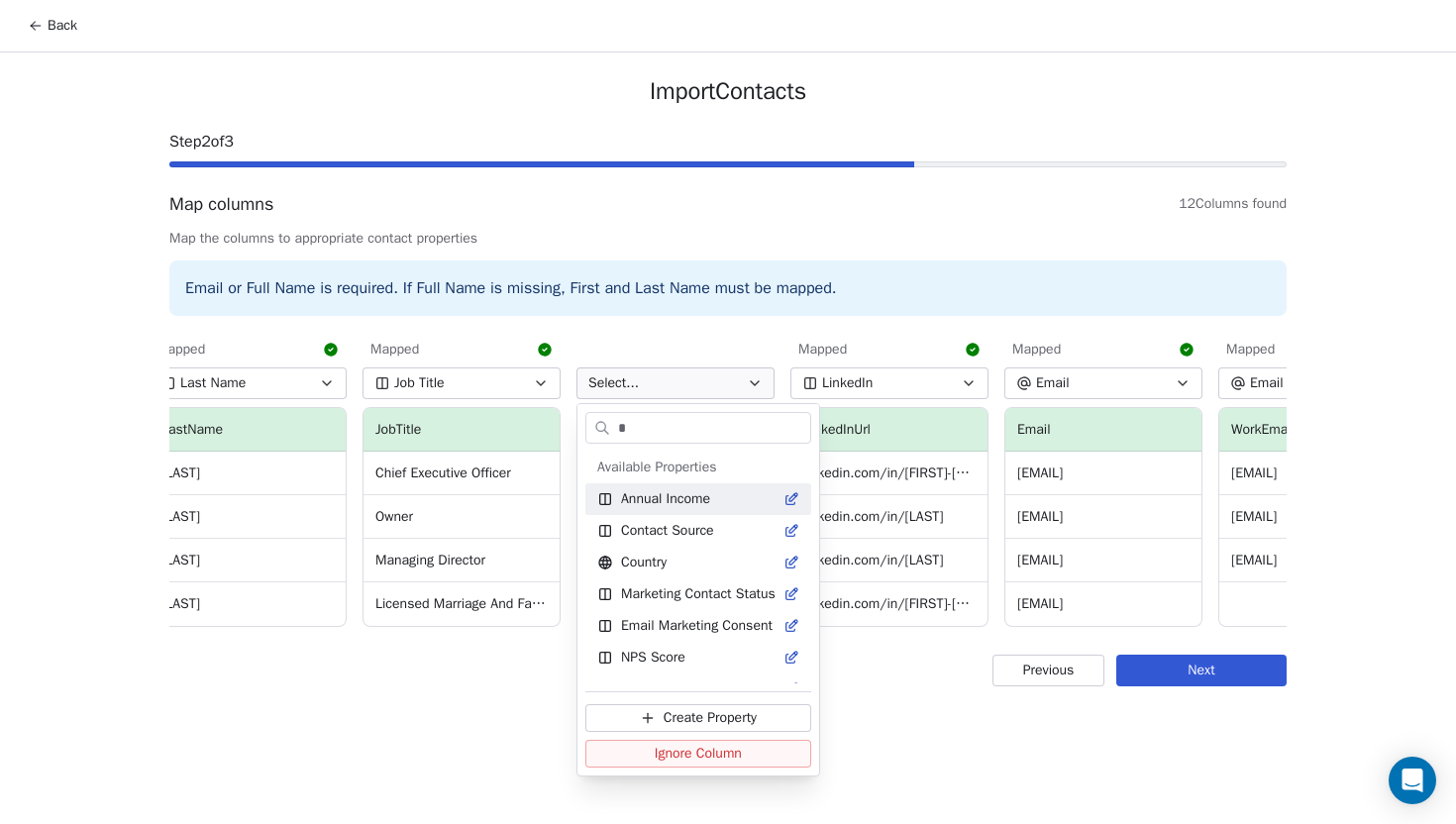 type 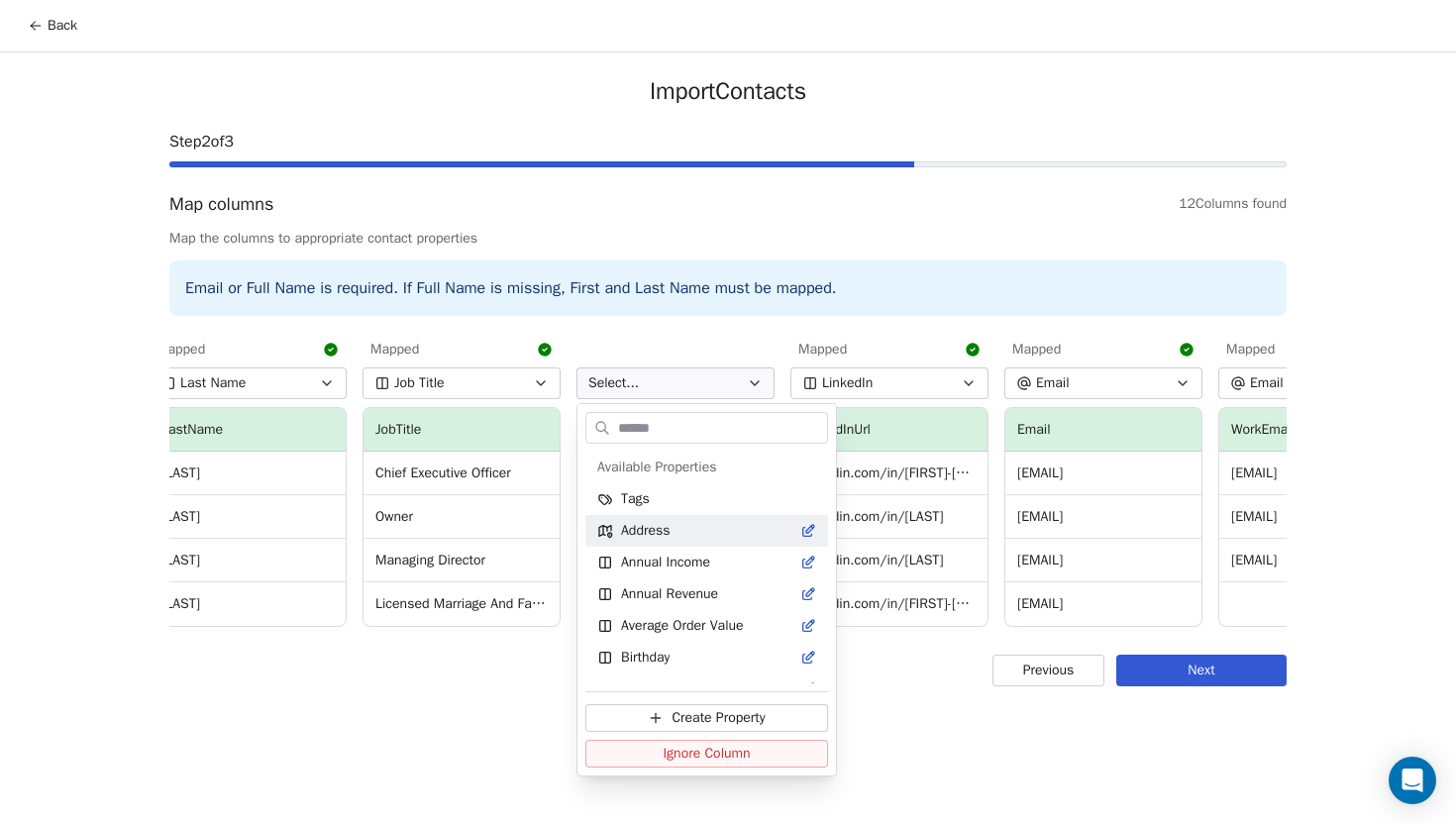 click on "linkedin.com/in/[FIRST]-[LAST]-[ID]
linkedin.com/in/[FIRST]-[LAST]
linkedin.com/in/[FIRST]-[LAST]
linkedin.com/in/[FIRST]-[LAST]-[ID]
[EMAIL]
[EMAIL]" at bounding box center (728, 412) 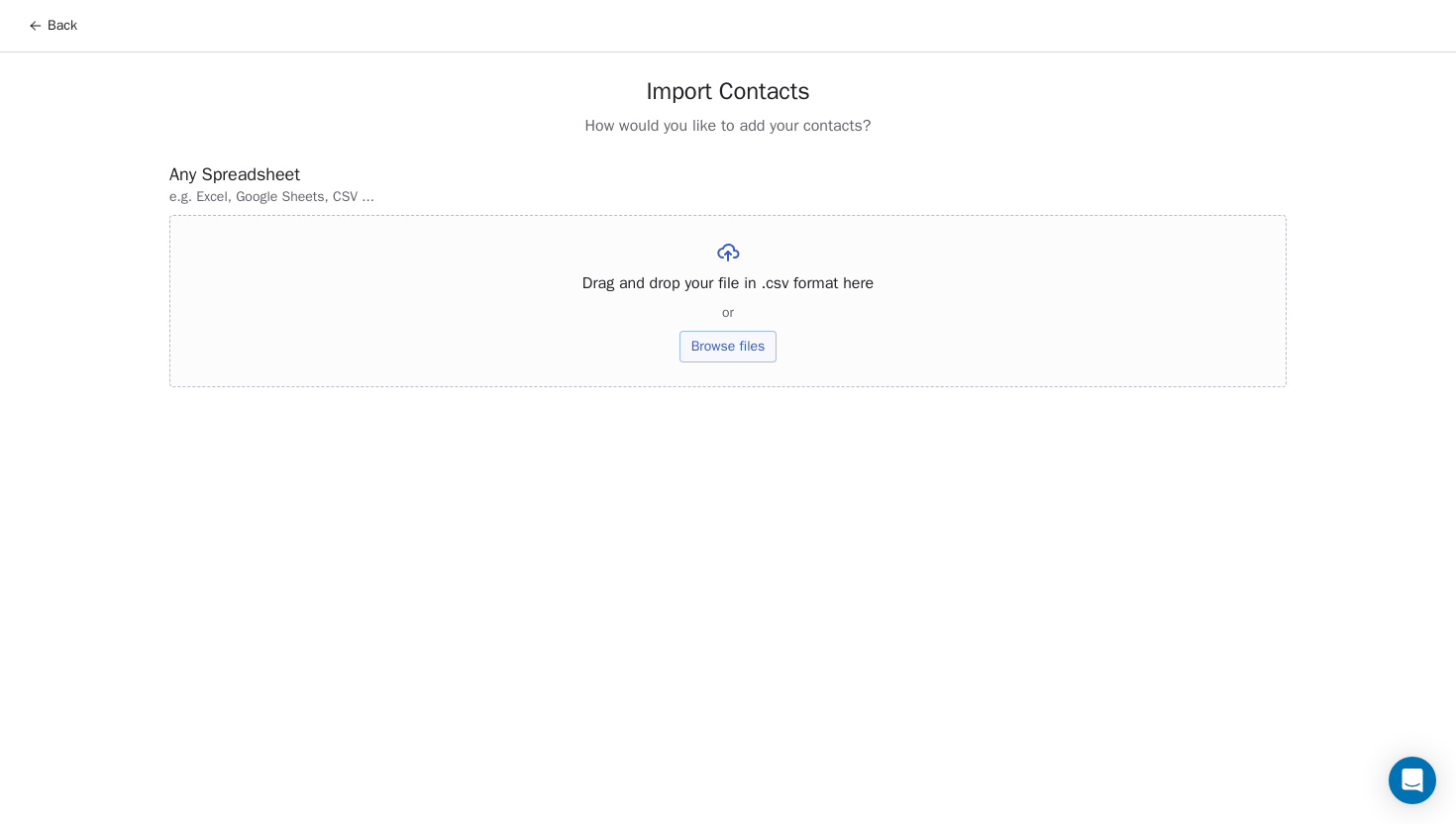 click on "Browse files" at bounding box center (728, 347) 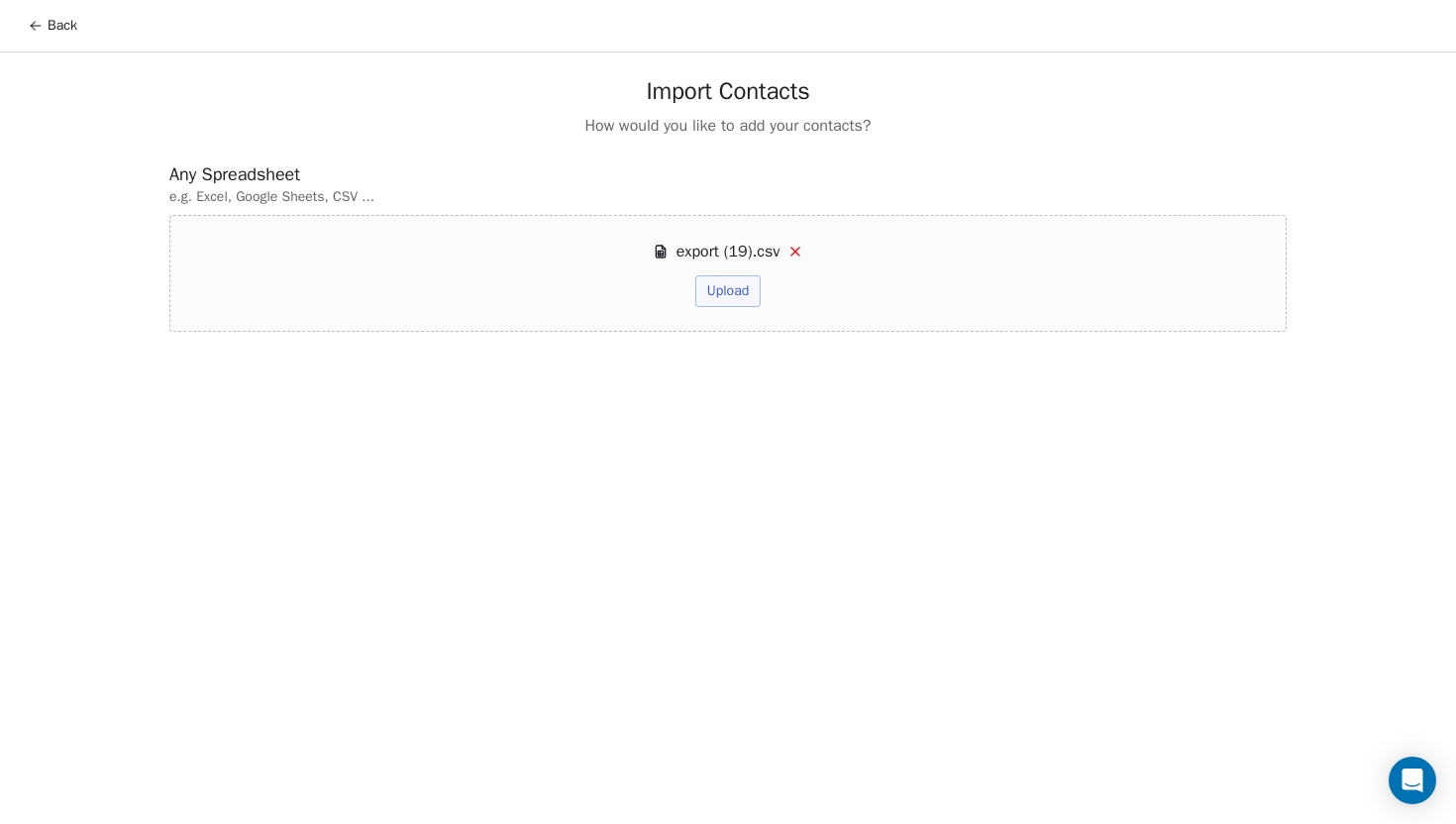 click on "Upload" at bounding box center [728, 291] 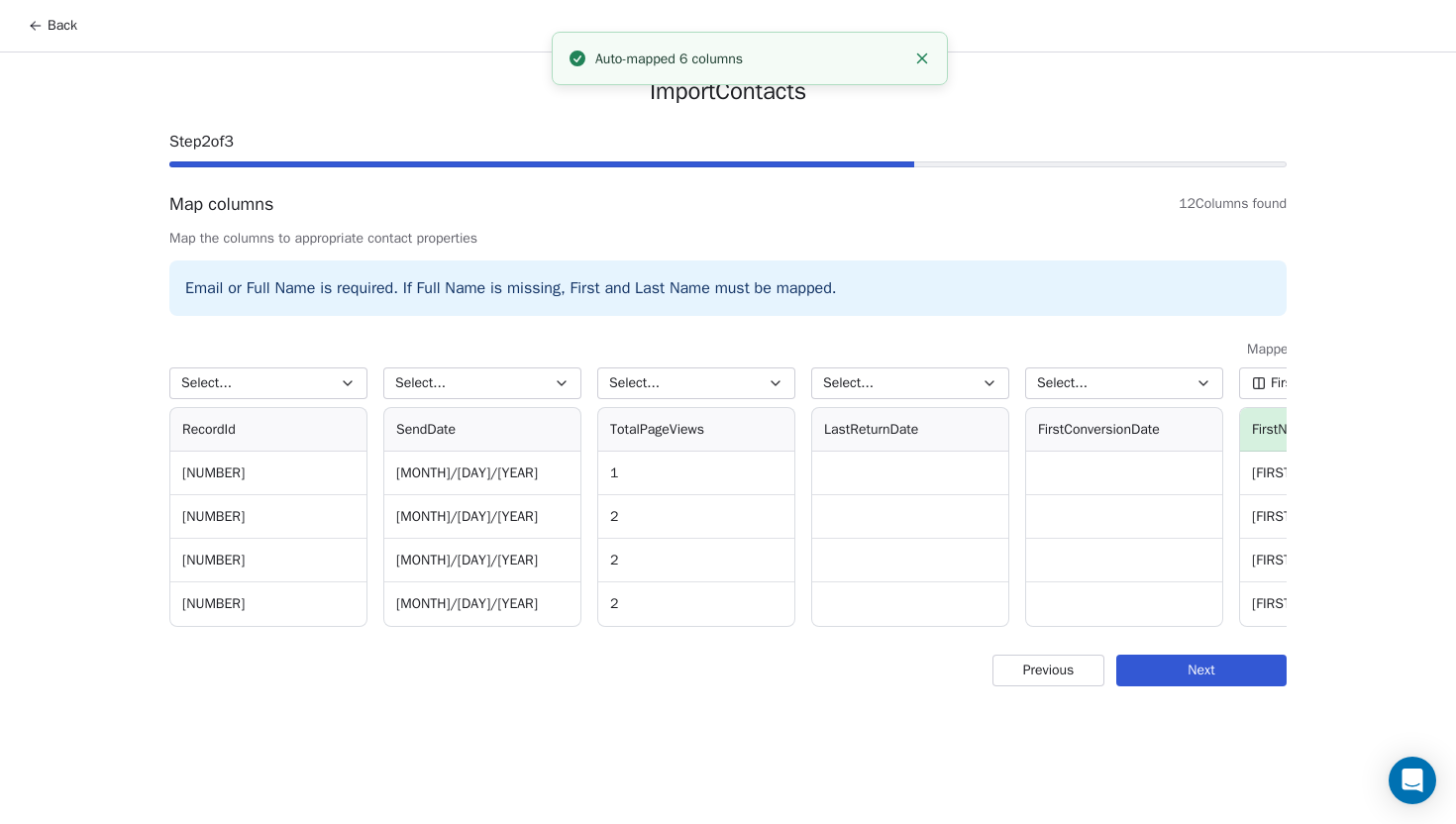 click on "Select..." at bounding box center (268, 383) 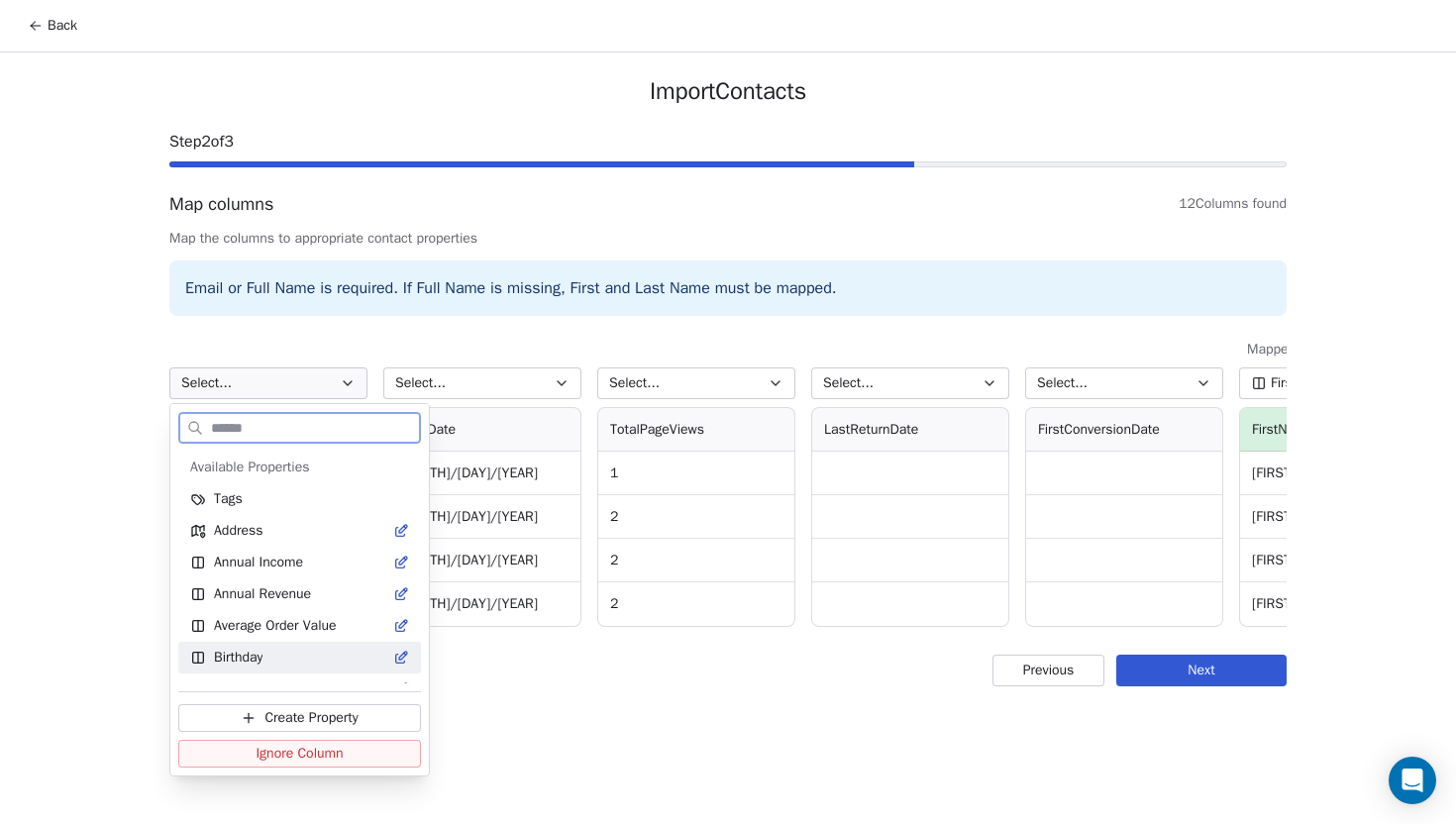 click on "Ignore Column" at bounding box center [299, 754] 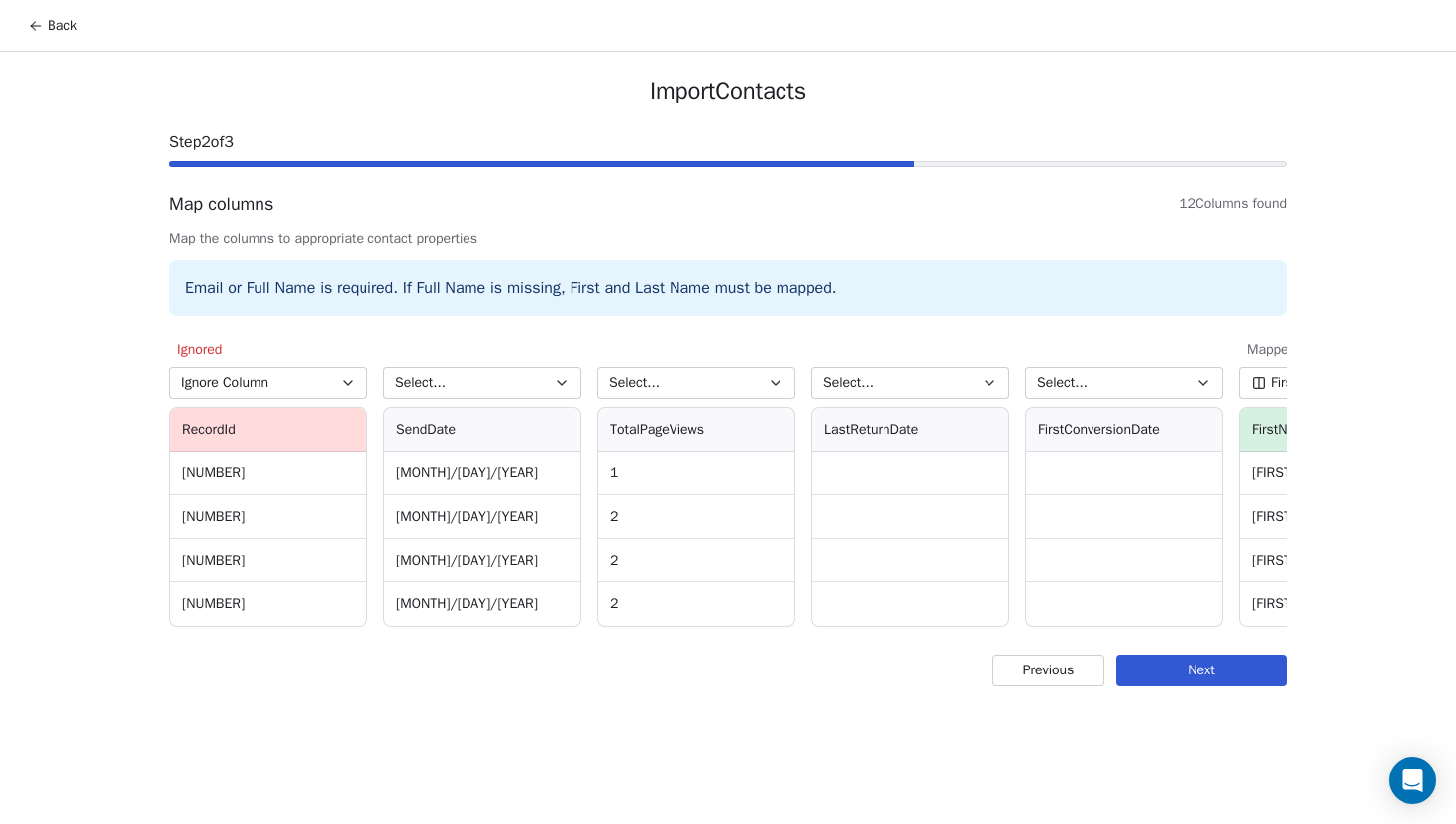 click on "Select..." at bounding box center (482, 383) 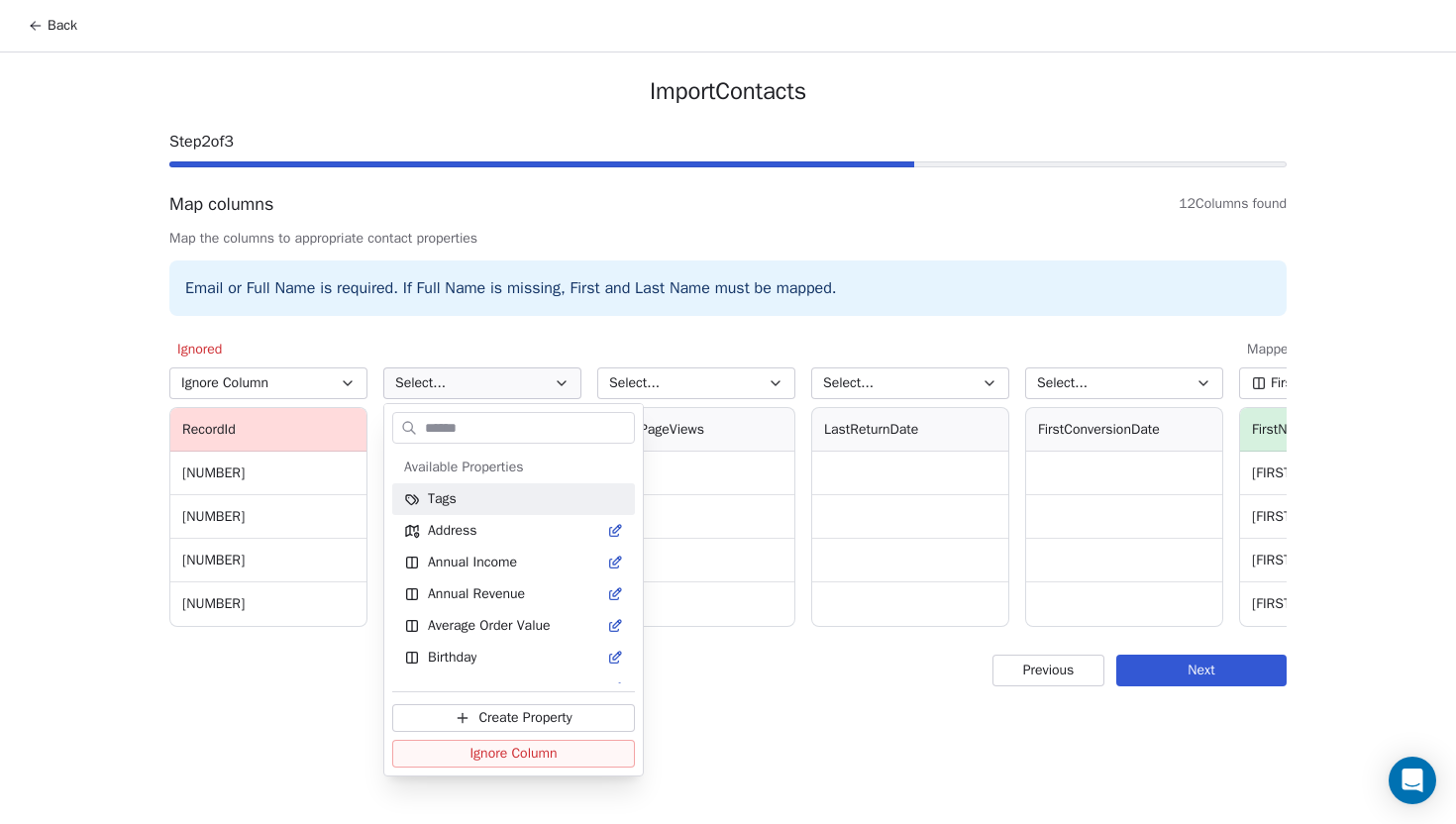 click on "linkedin.com/in/[FIRST]-[LAST]-[ID]
linkedin.com/in/[FIRST]-[LAST]
linkedin.com/in/[FIRST]-[LAST]
linkedin.com/in/[FIRST]-[LAST]-[ID]
[EMAIL]
[EMAIL]" at bounding box center [728, 412] 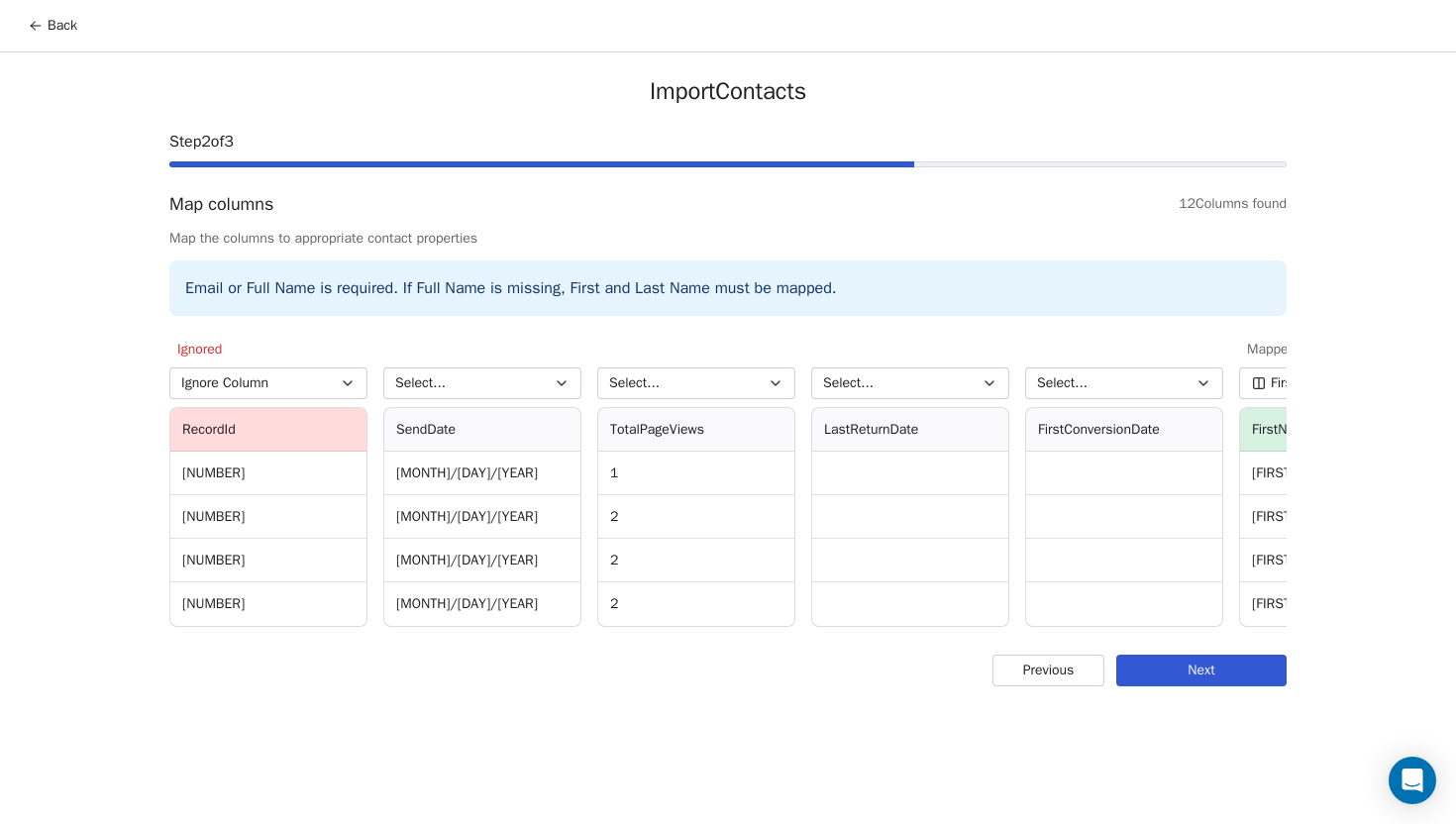 click on "Select..." at bounding box center [482, 383] 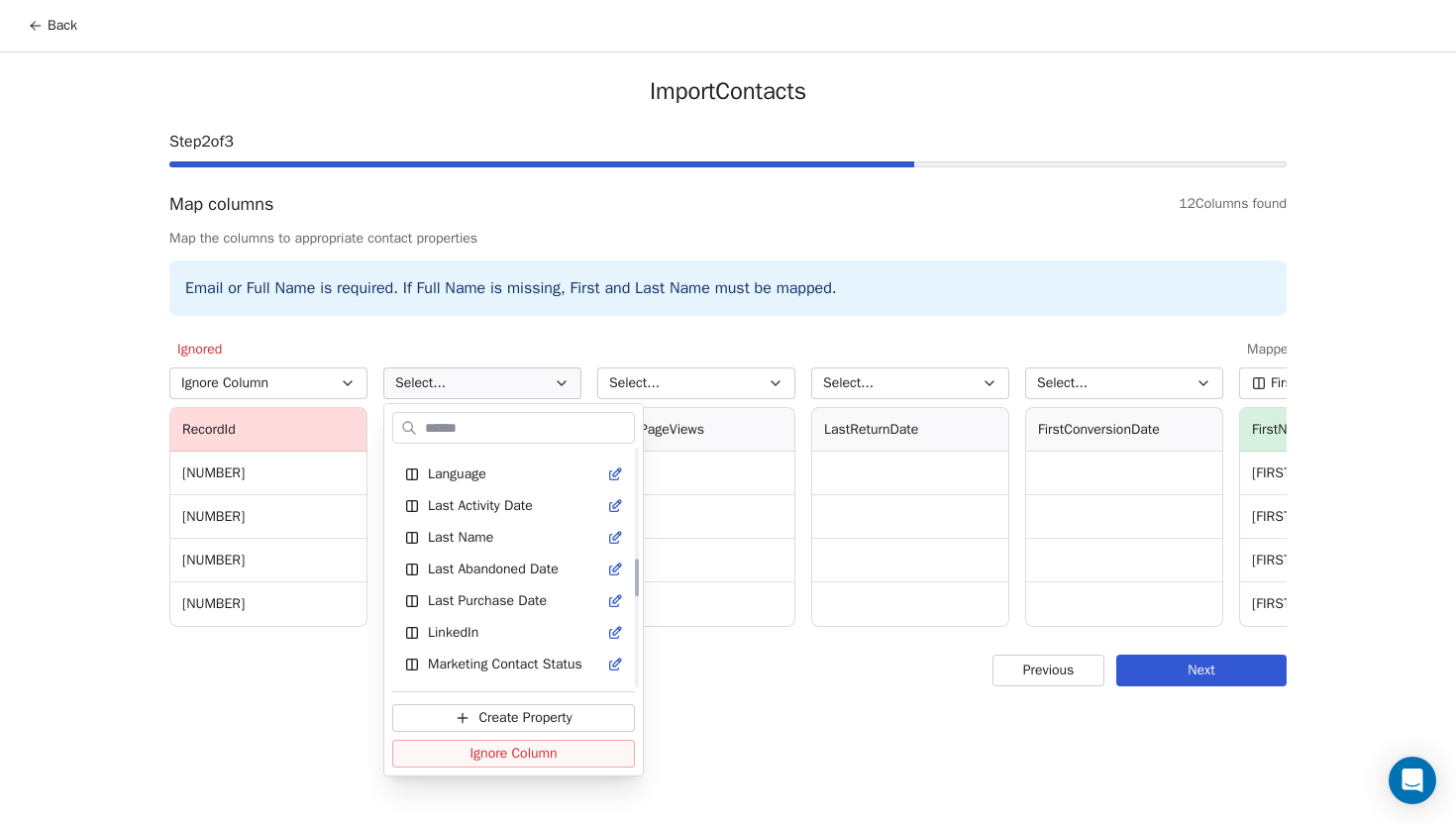 scroll, scrollTop: 667, scrollLeft: 0, axis: vertical 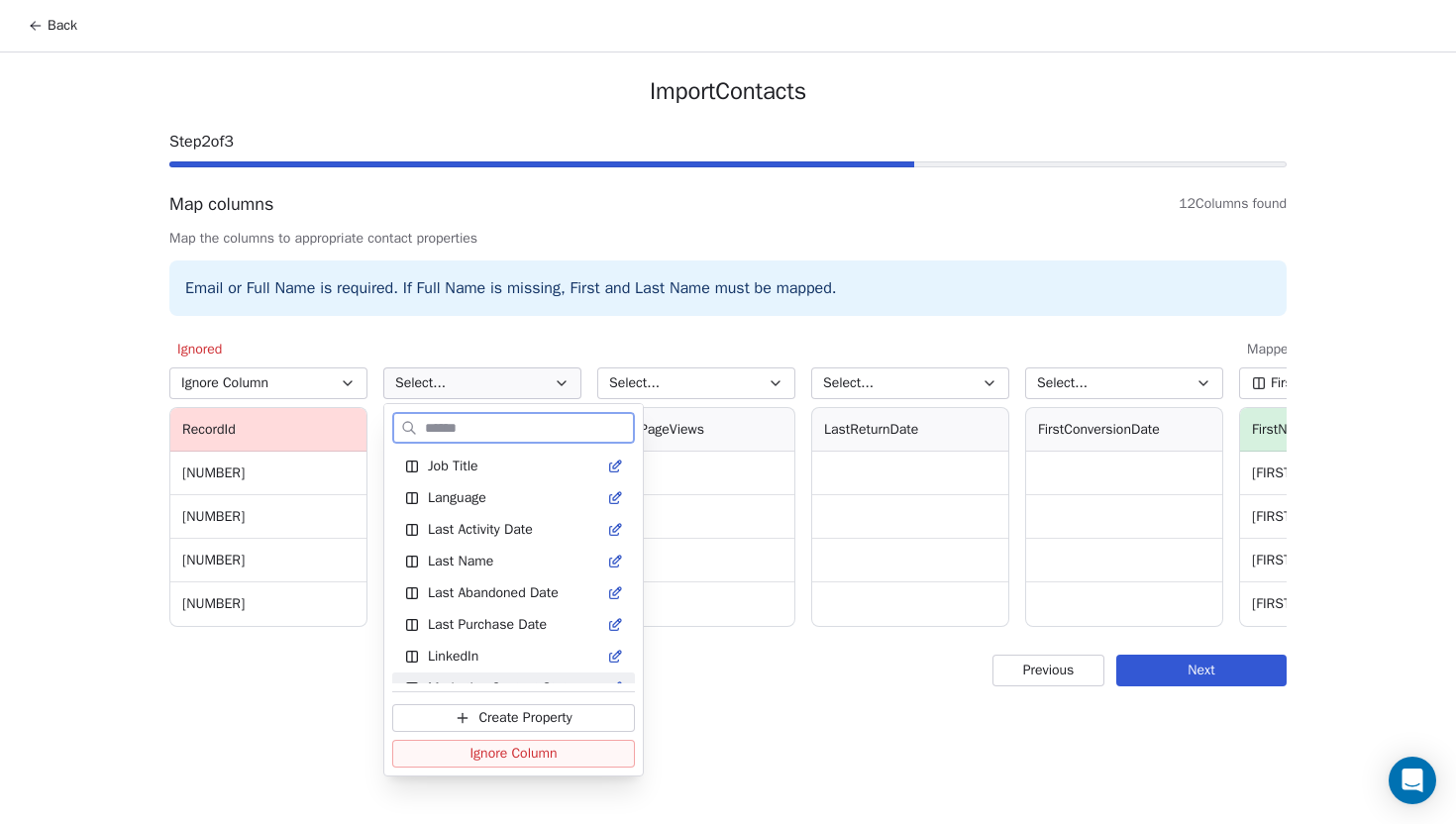 click on "Ignore Column" at bounding box center [513, 754] 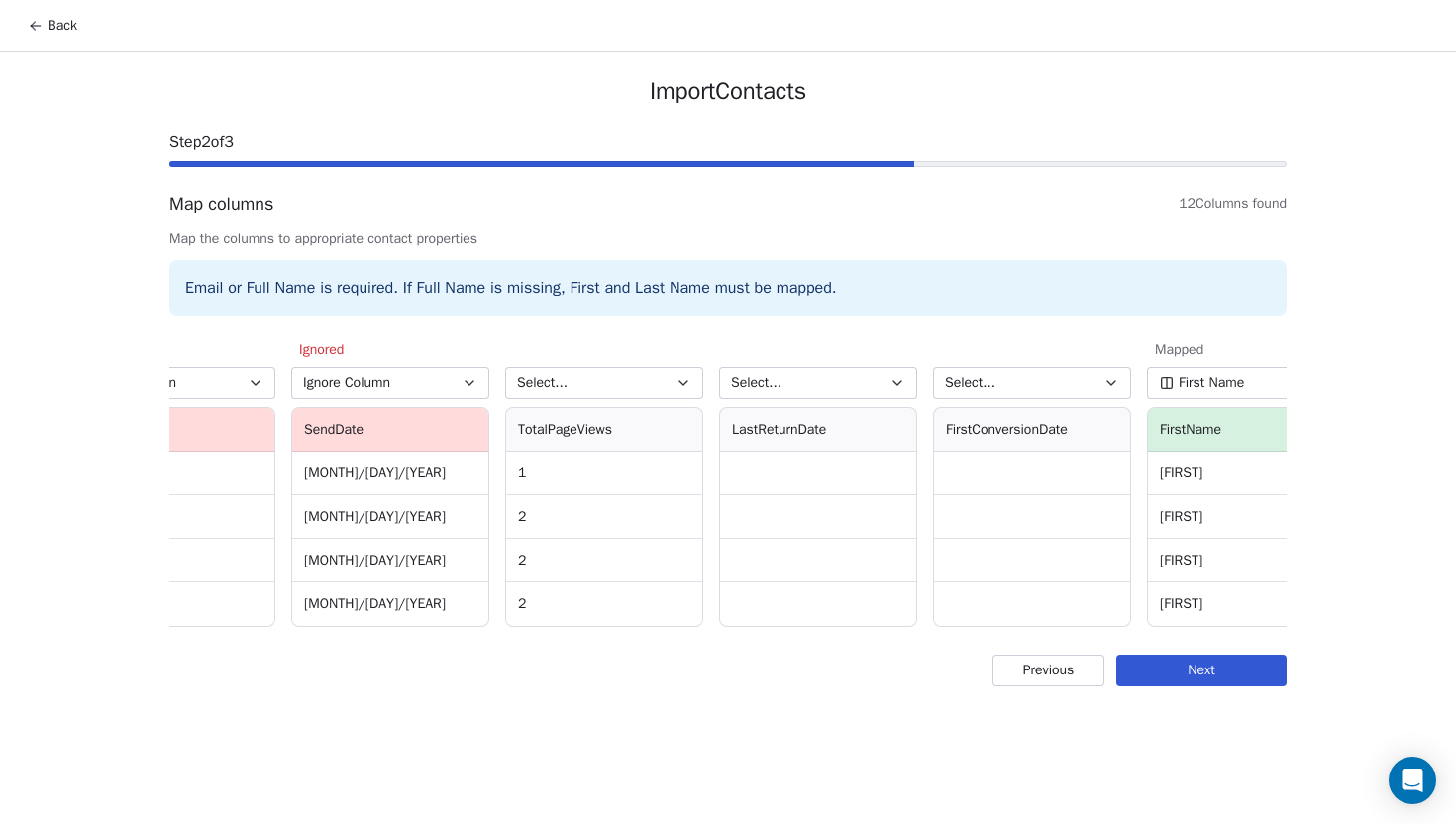 scroll, scrollTop: 0, scrollLeft: 93, axis: horizontal 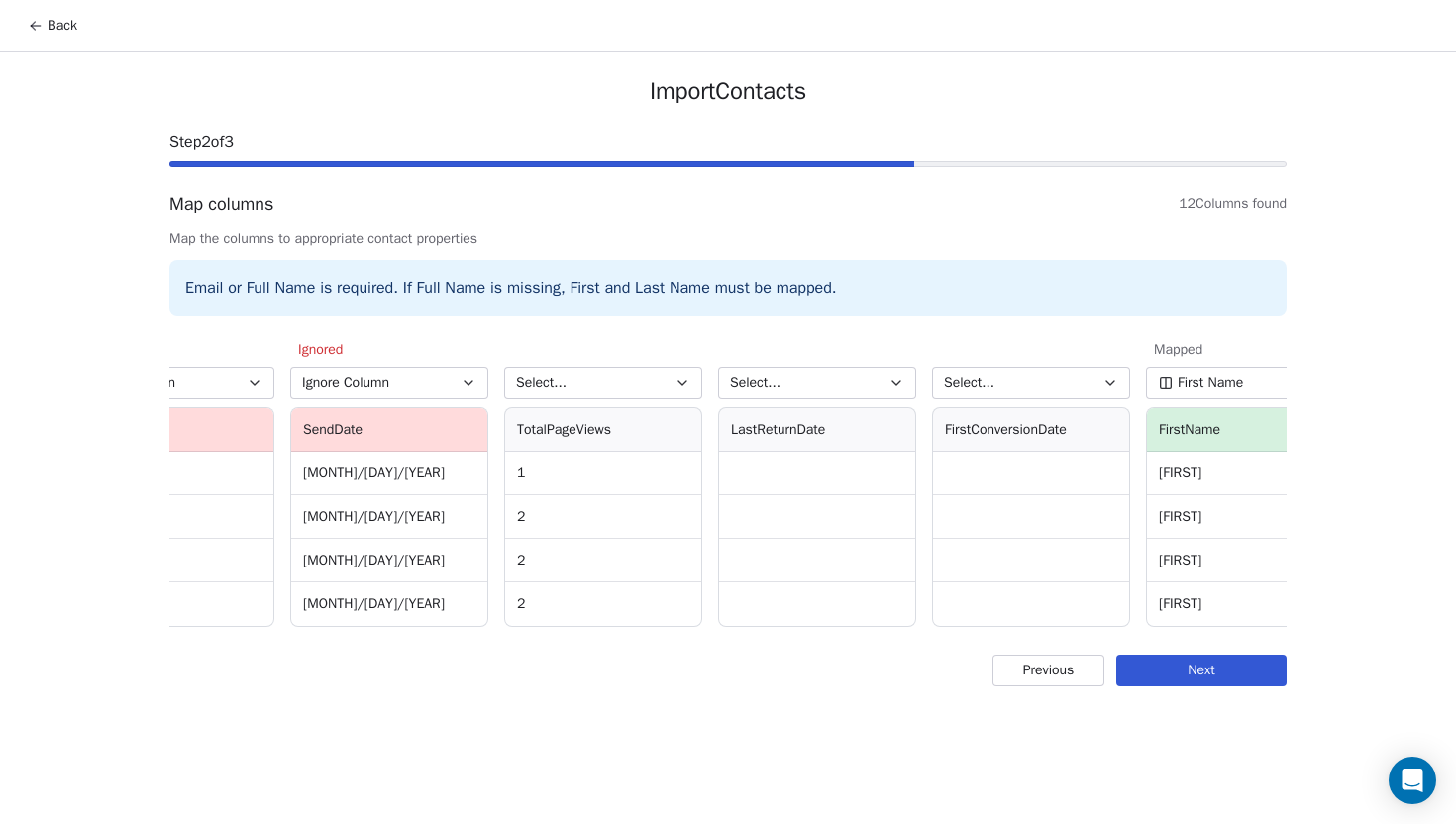 click on "Select..." at bounding box center [603, 383] 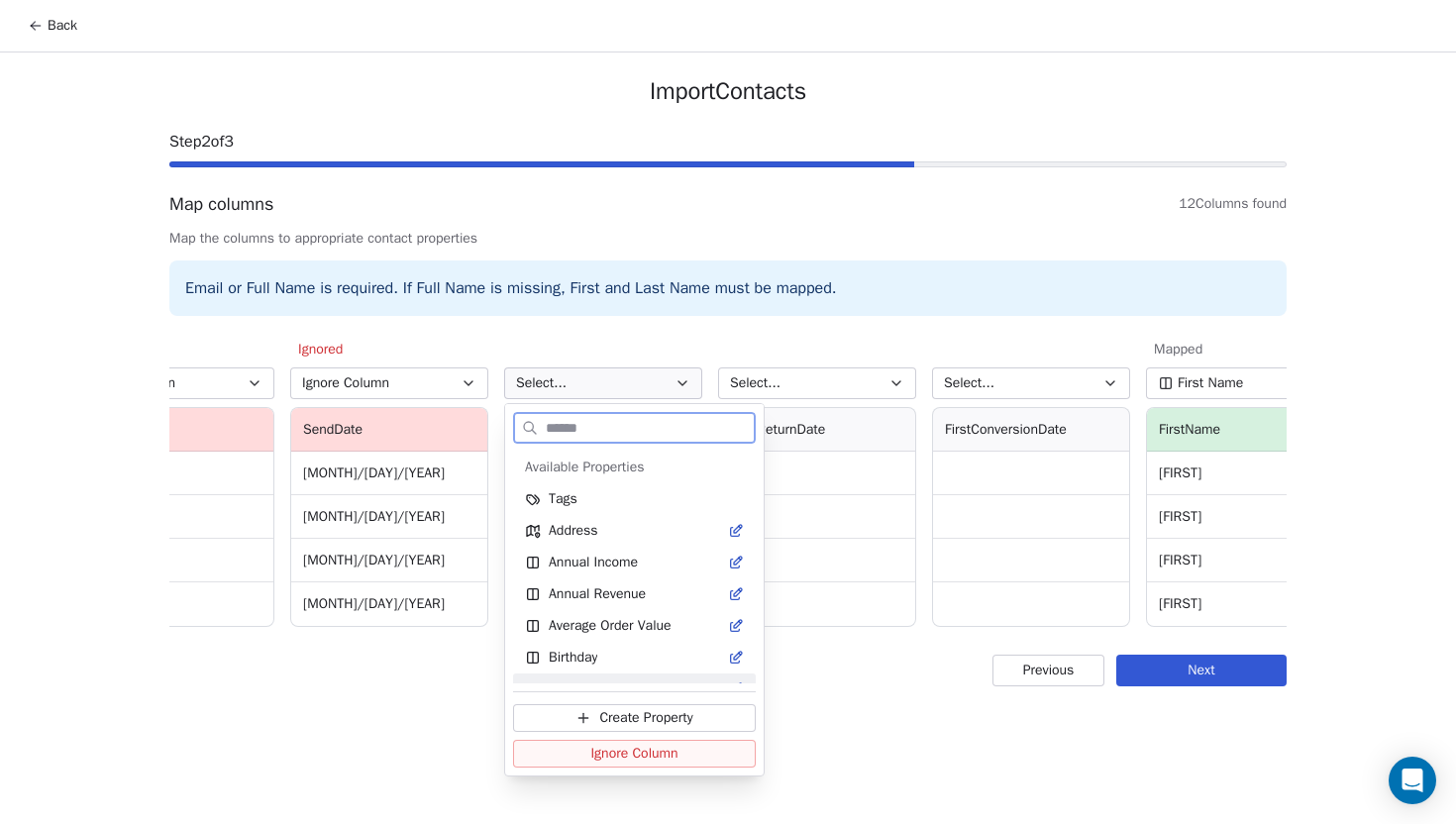 click on "Ignore Column" at bounding box center [634, 754] 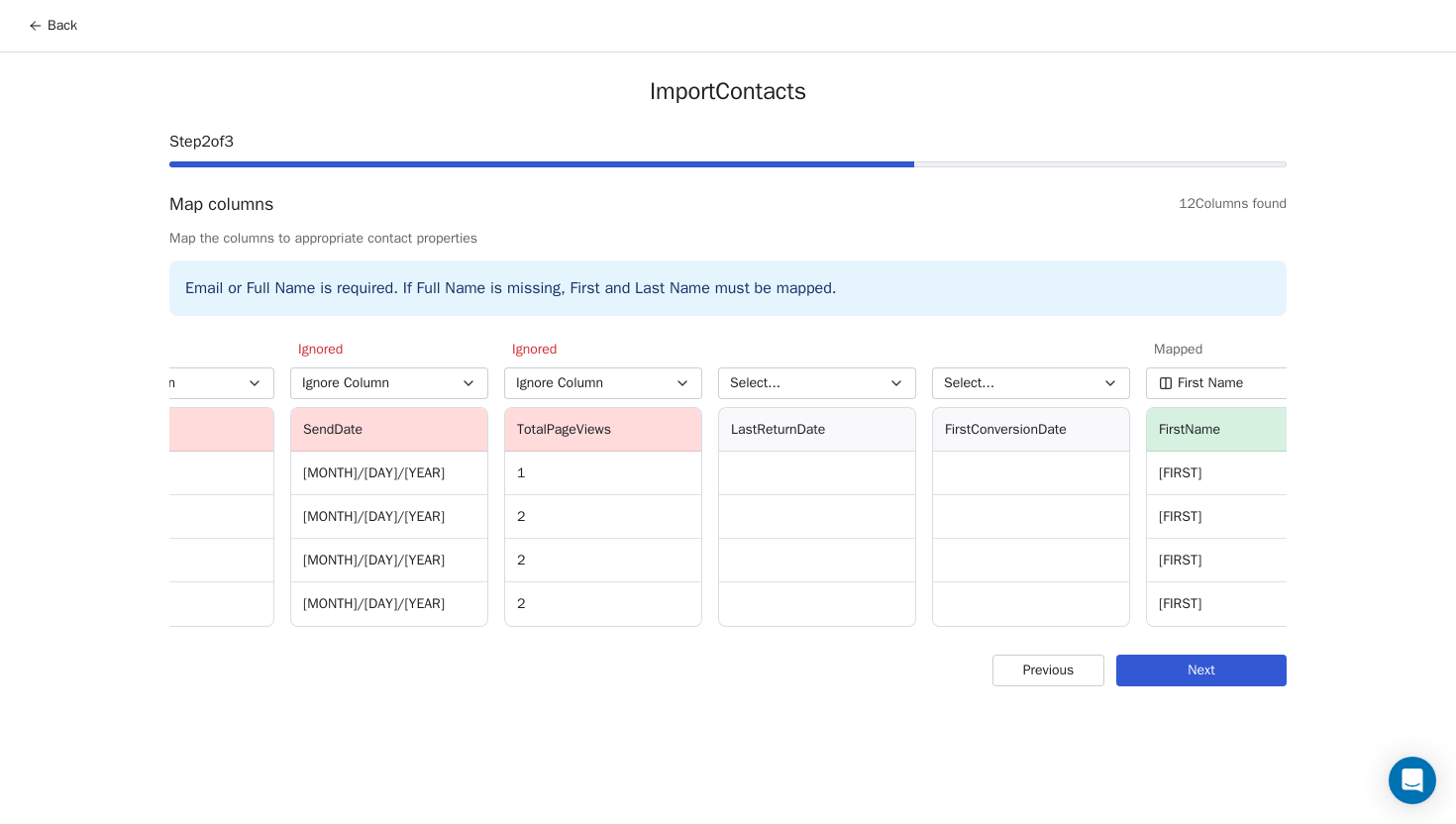 click on "Select..." at bounding box center (817, 383) 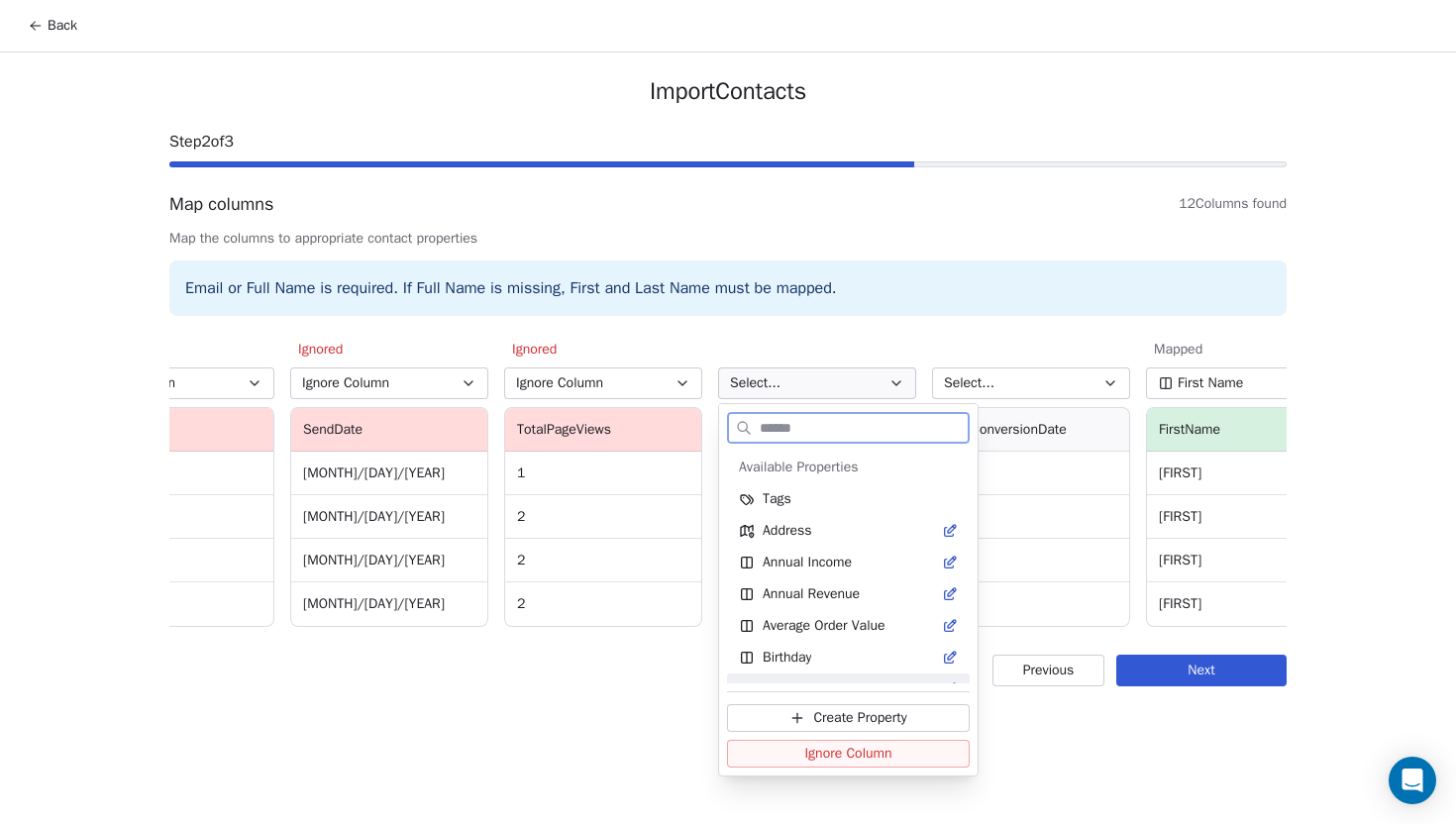click on "Ignore Column" at bounding box center [848, 754] 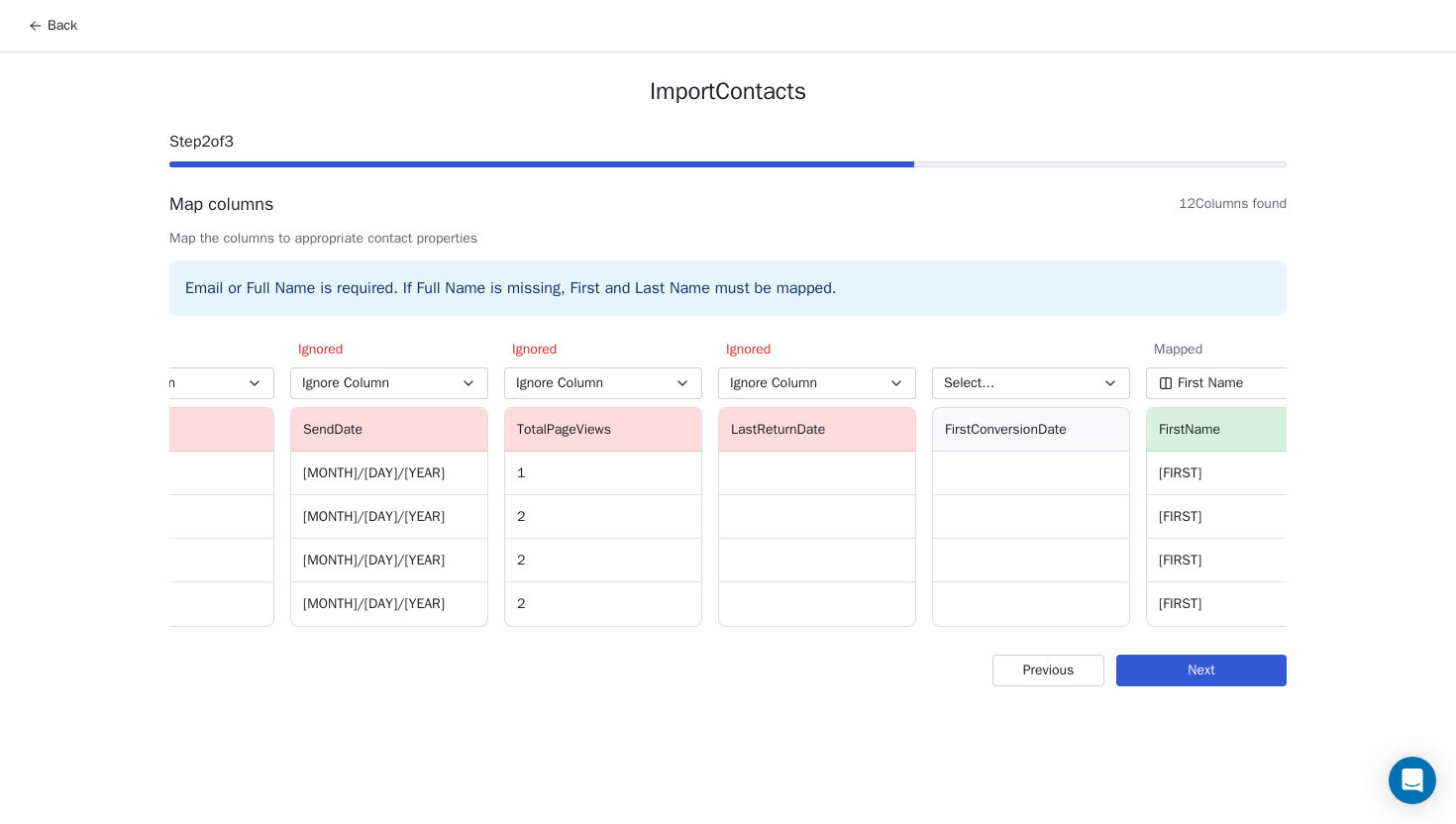 click on "Select..." at bounding box center (1031, 383) 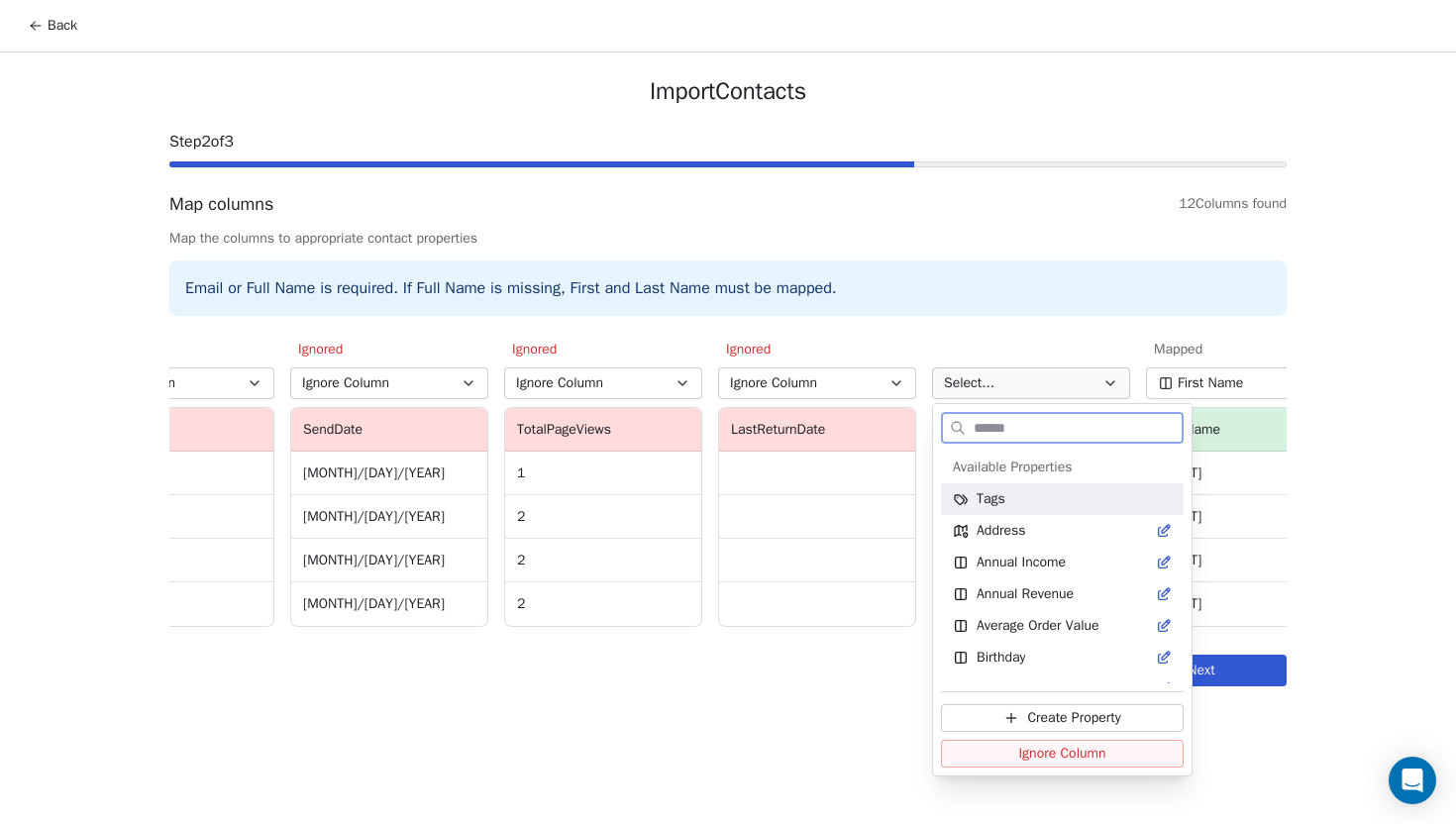 click on "Ignore Column" at bounding box center [1062, 754] 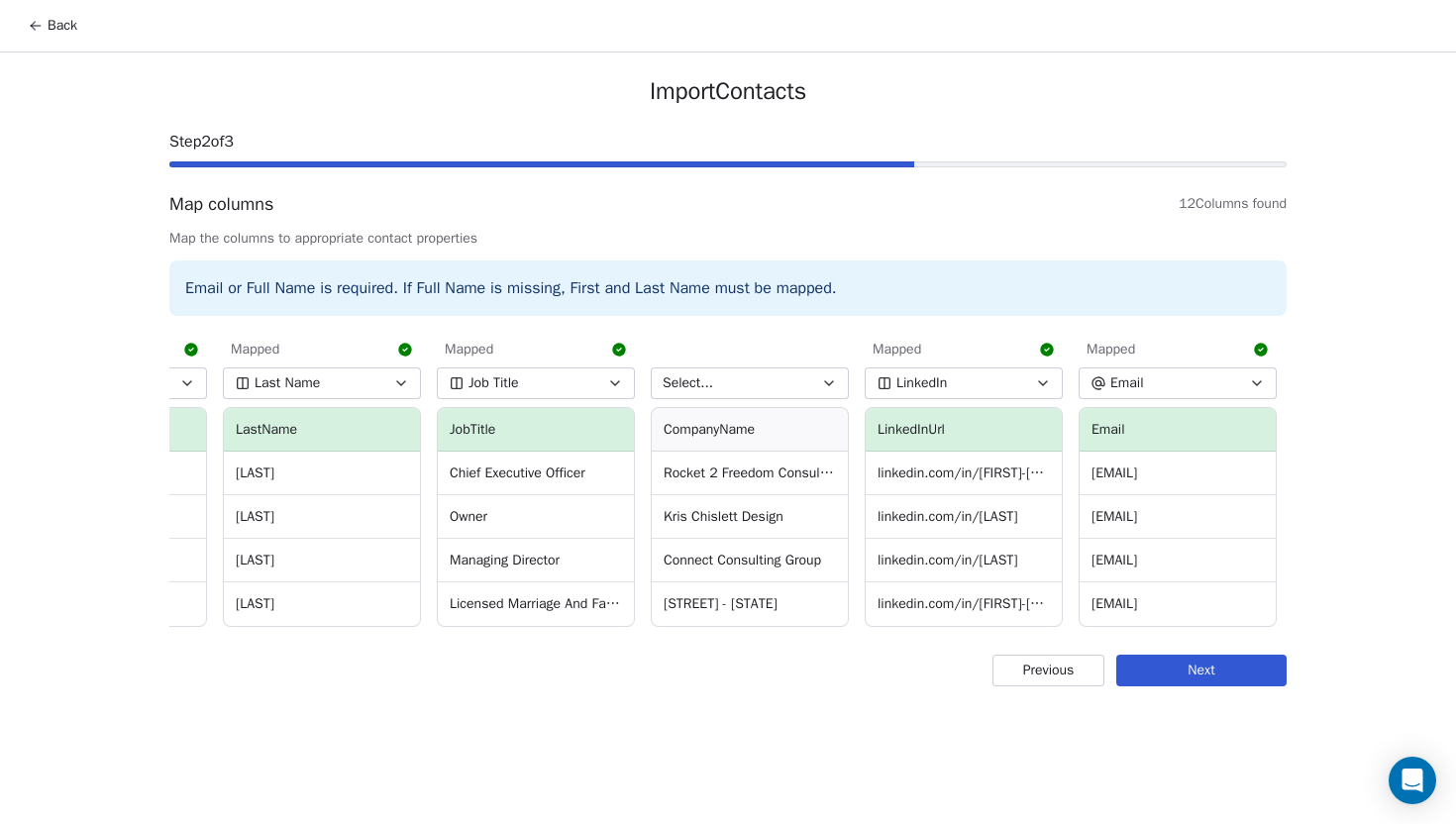 scroll, scrollTop: 0, scrollLeft: 1236, axis: horizontal 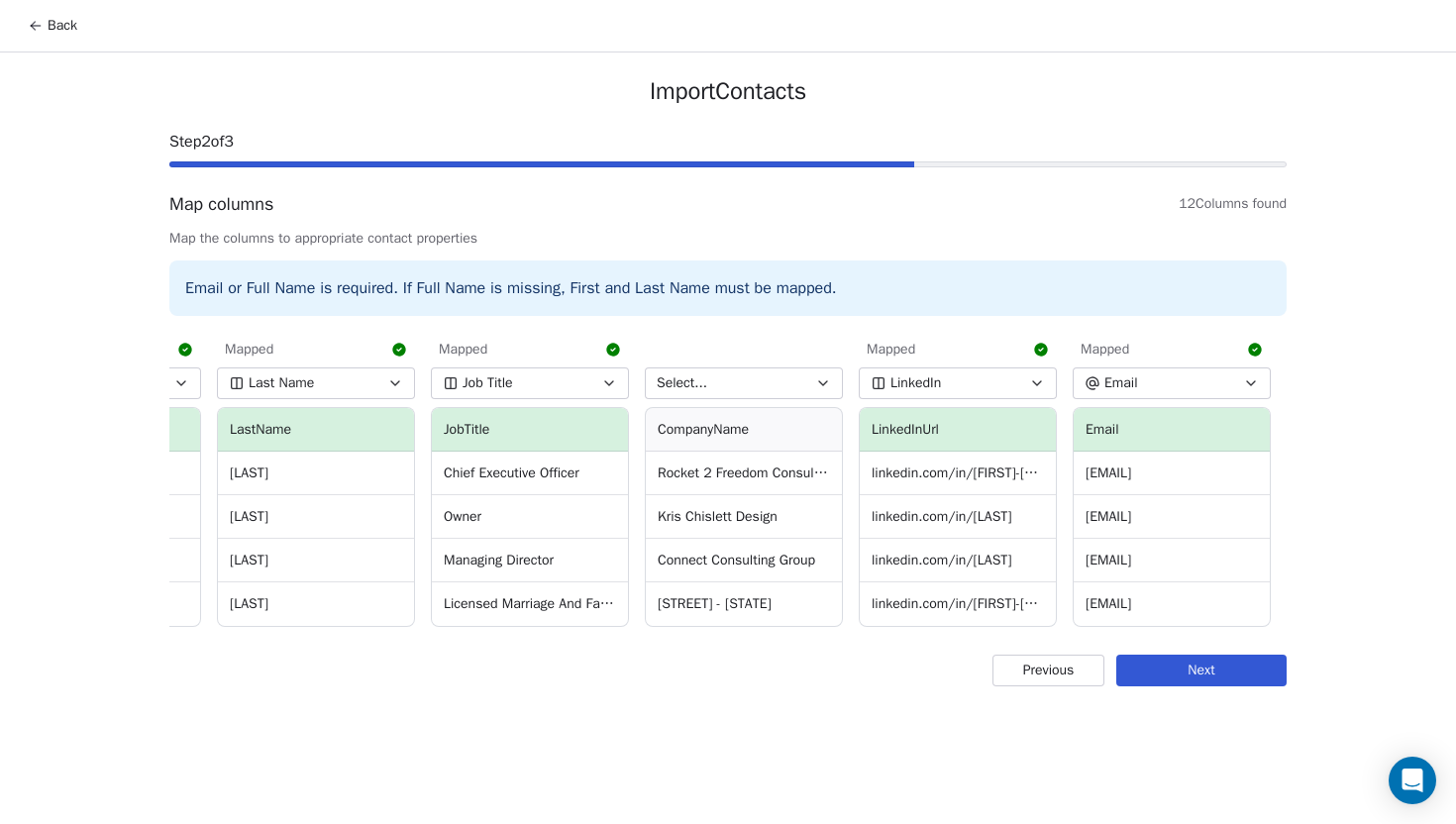 click on "Select..." at bounding box center (744, 383) 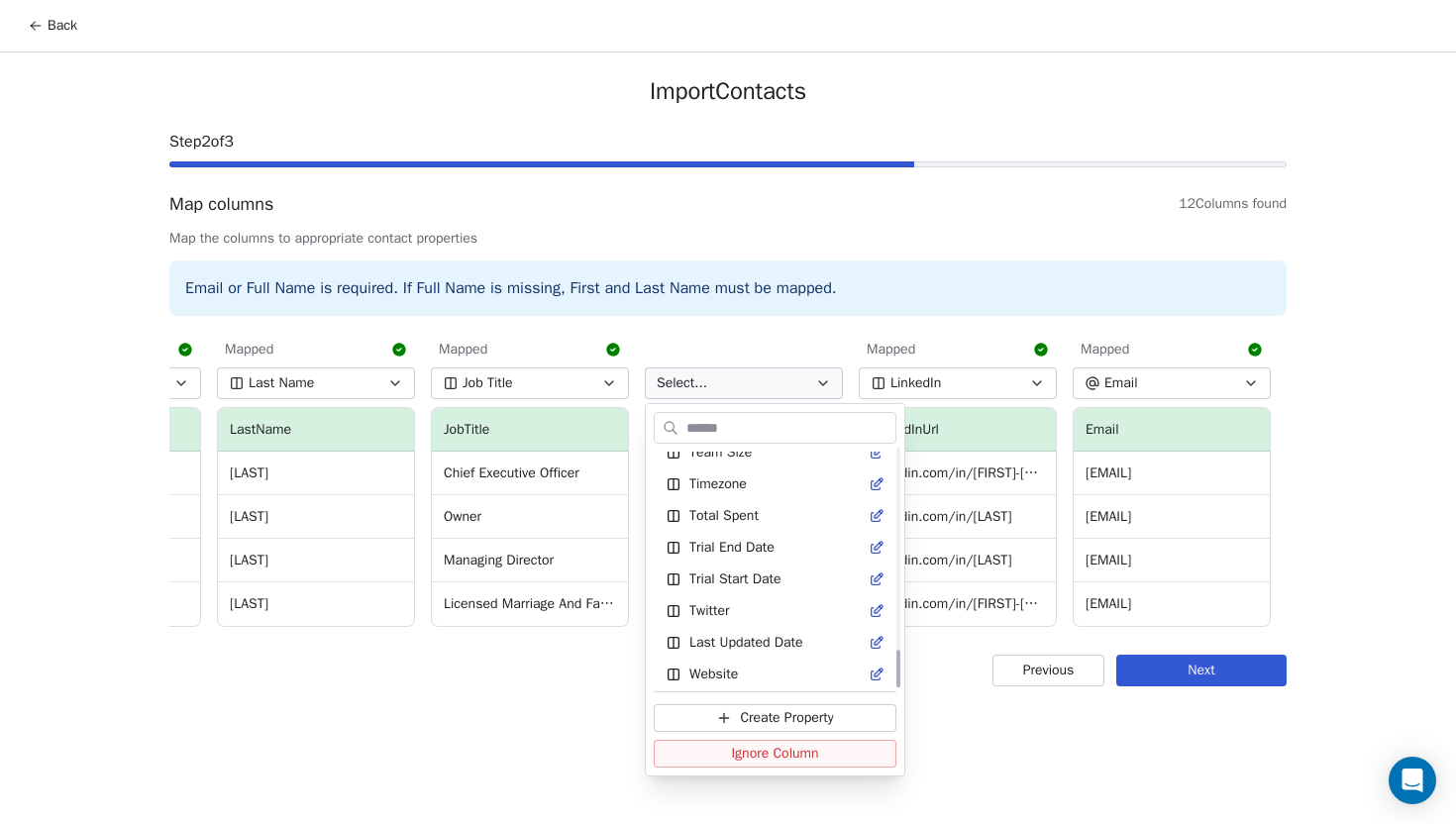 scroll, scrollTop: 1258, scrollLeft: 0, axis: vertical 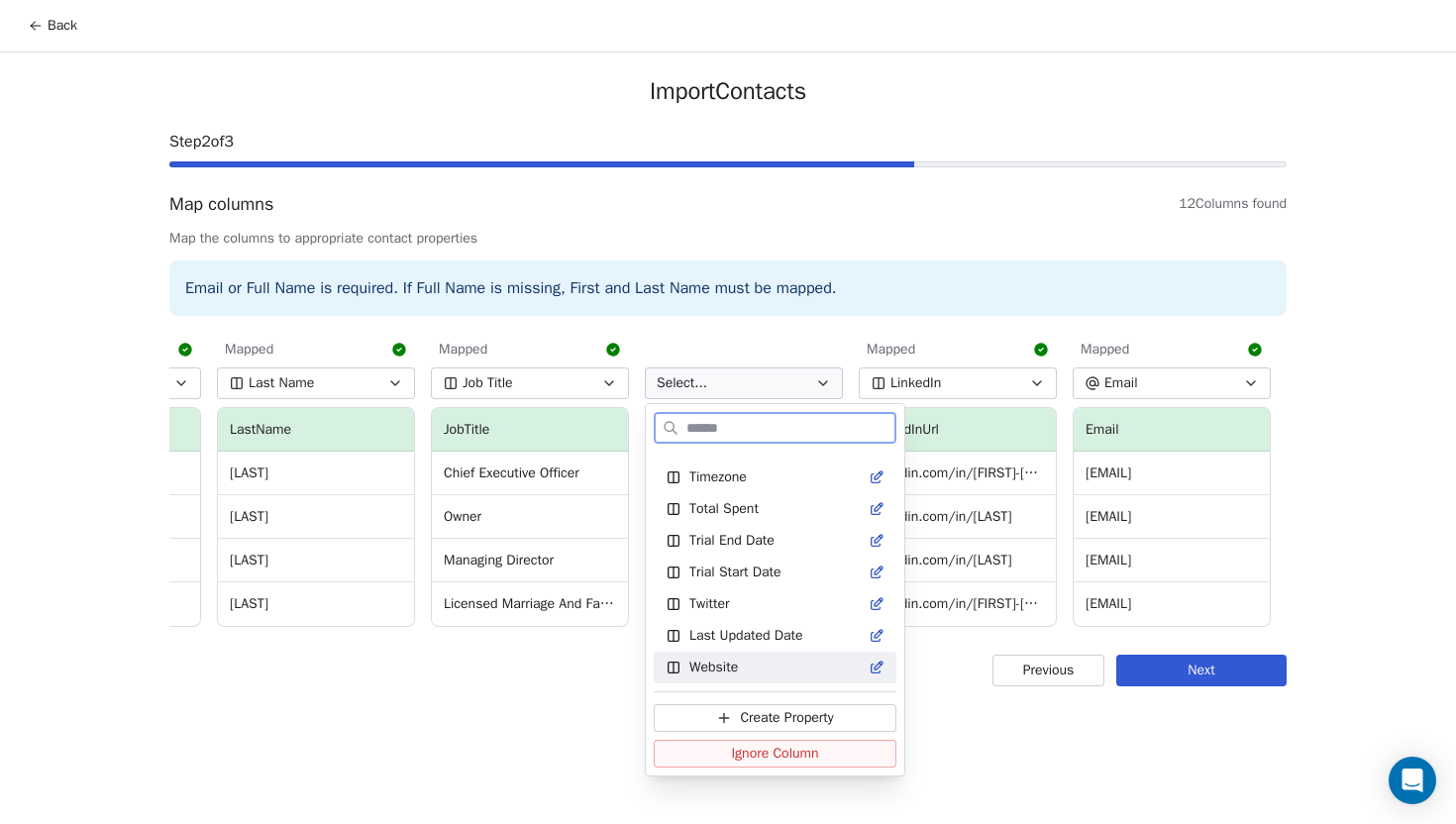 click on "Ignore Column" at bounding box center (775, 754) 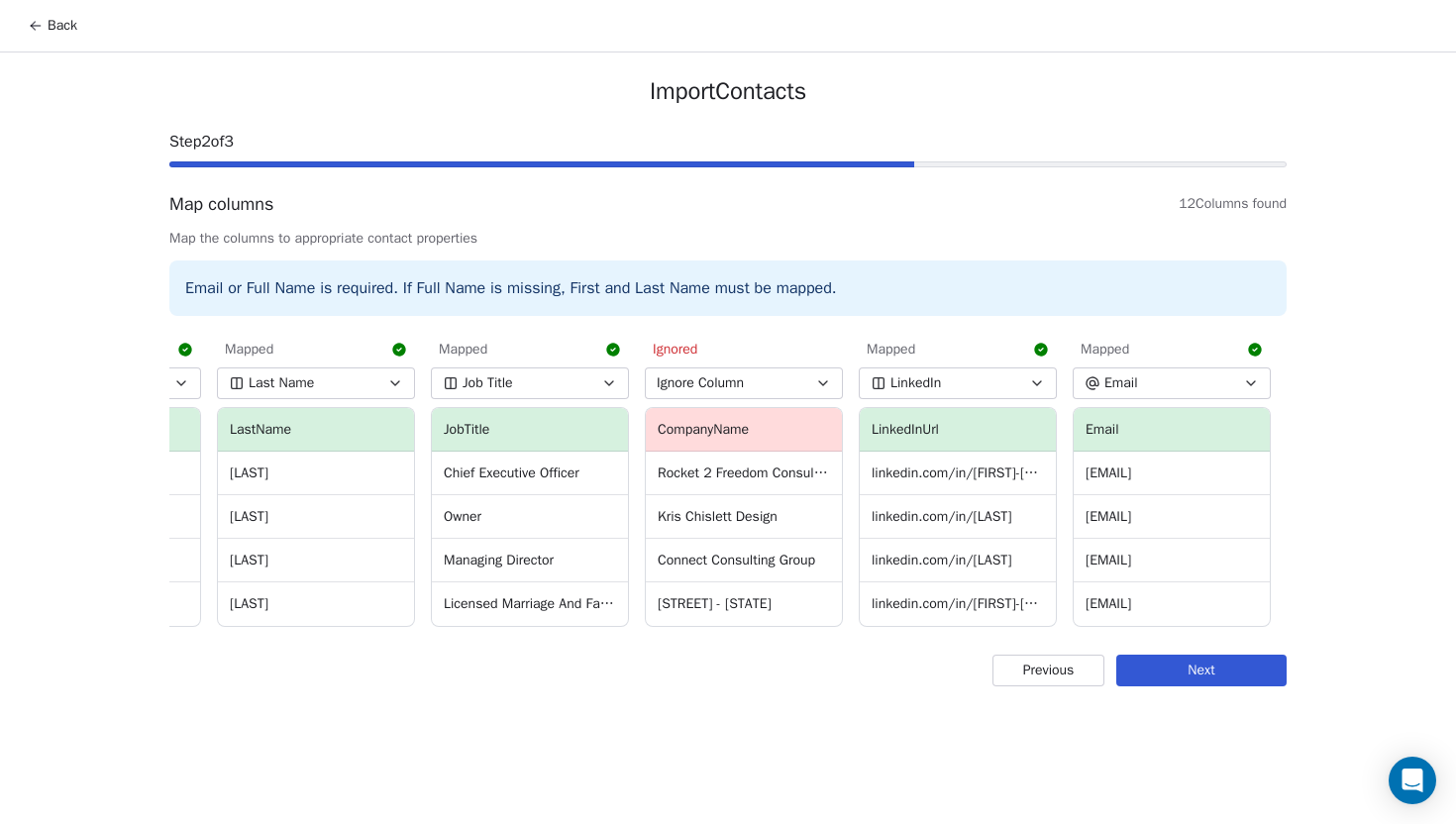 click on "LinkedIn" at bounding box center [958, 383] 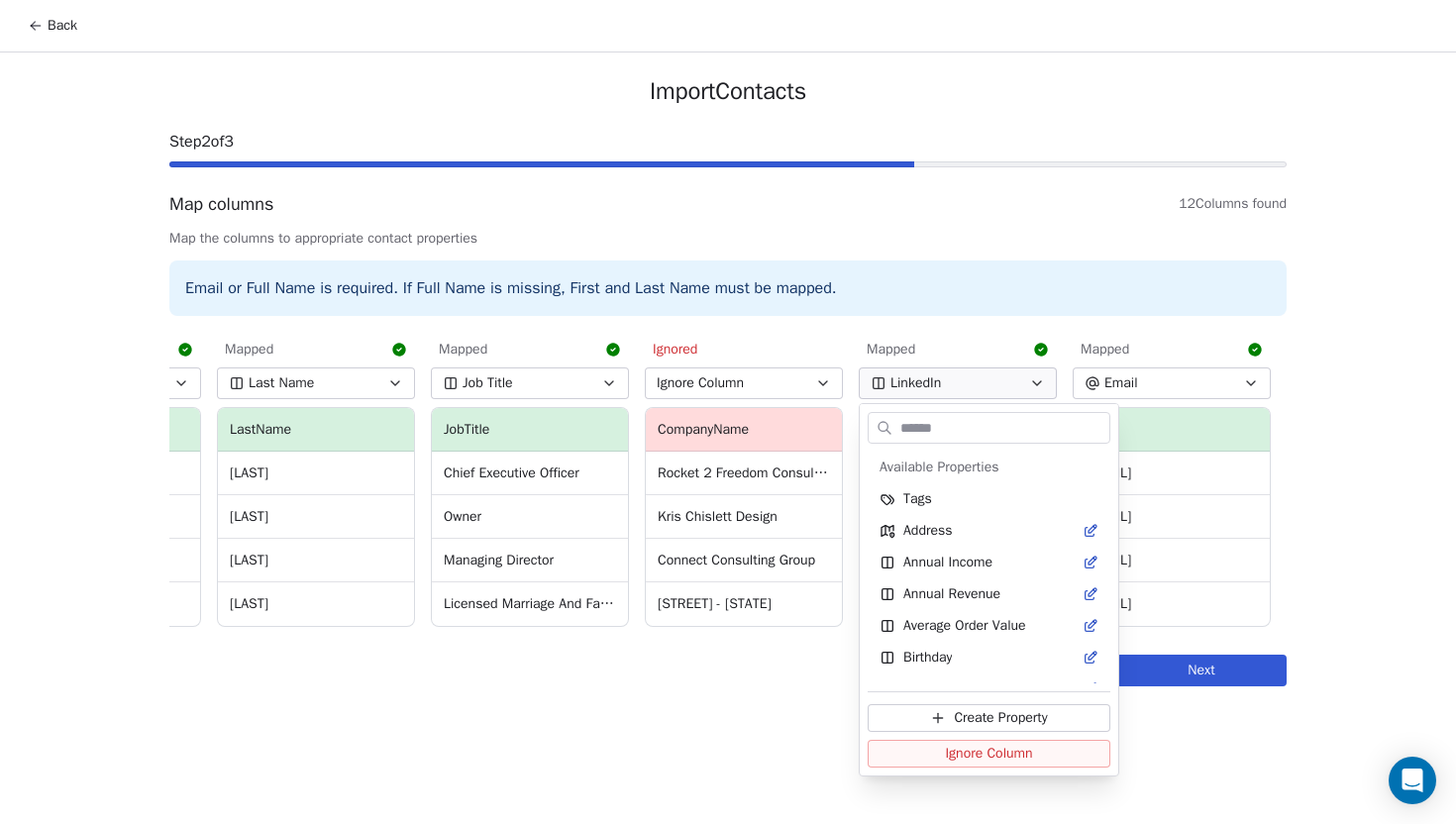 scroll, scrollTop: 656, scrollLeft: 0, axis: vertical 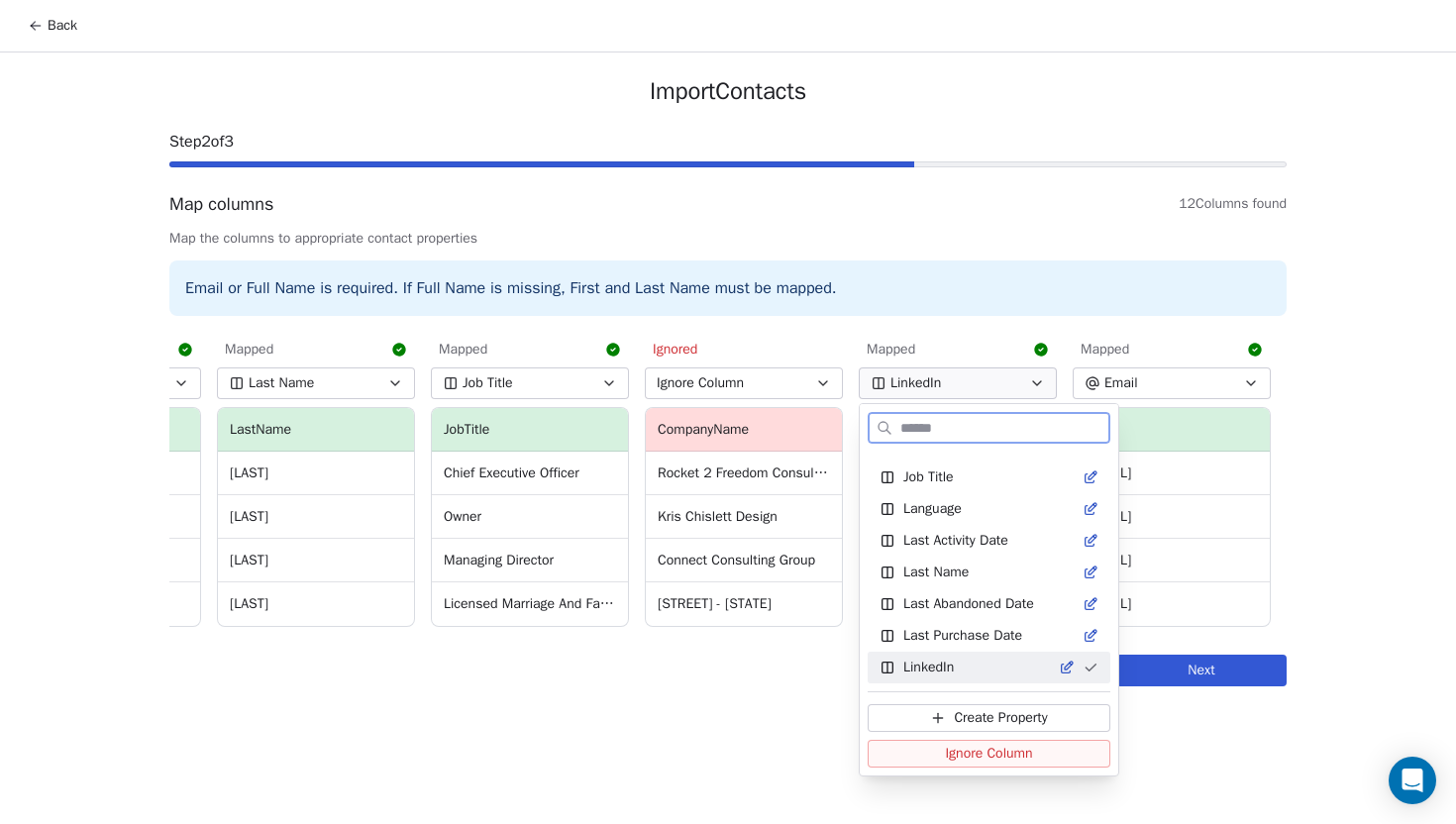 click on "Ignore Column" at bounding box center (988, 754) 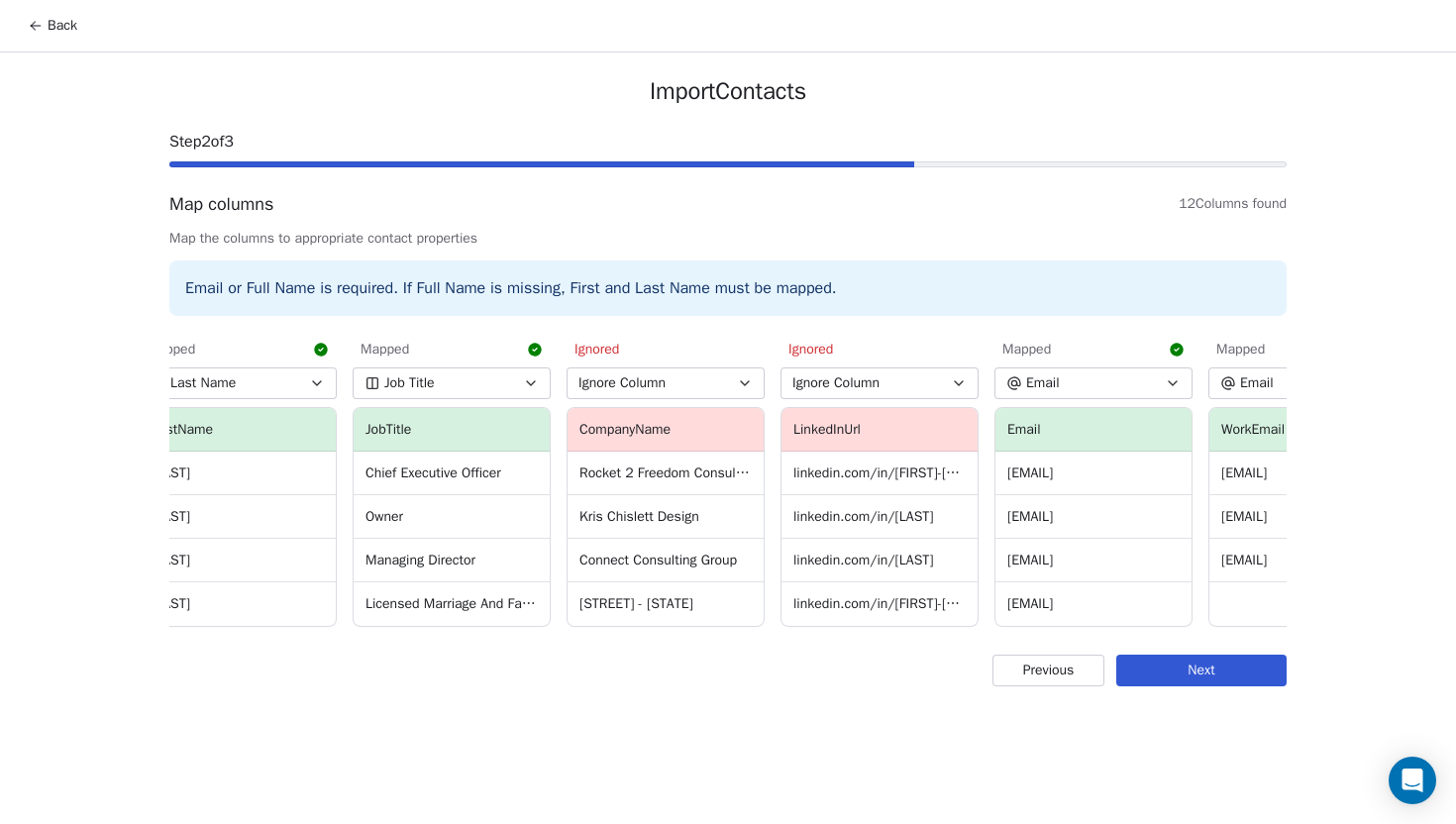 scroll, scrollTop: 0, scrollLeft: 1434, axis: horizontal 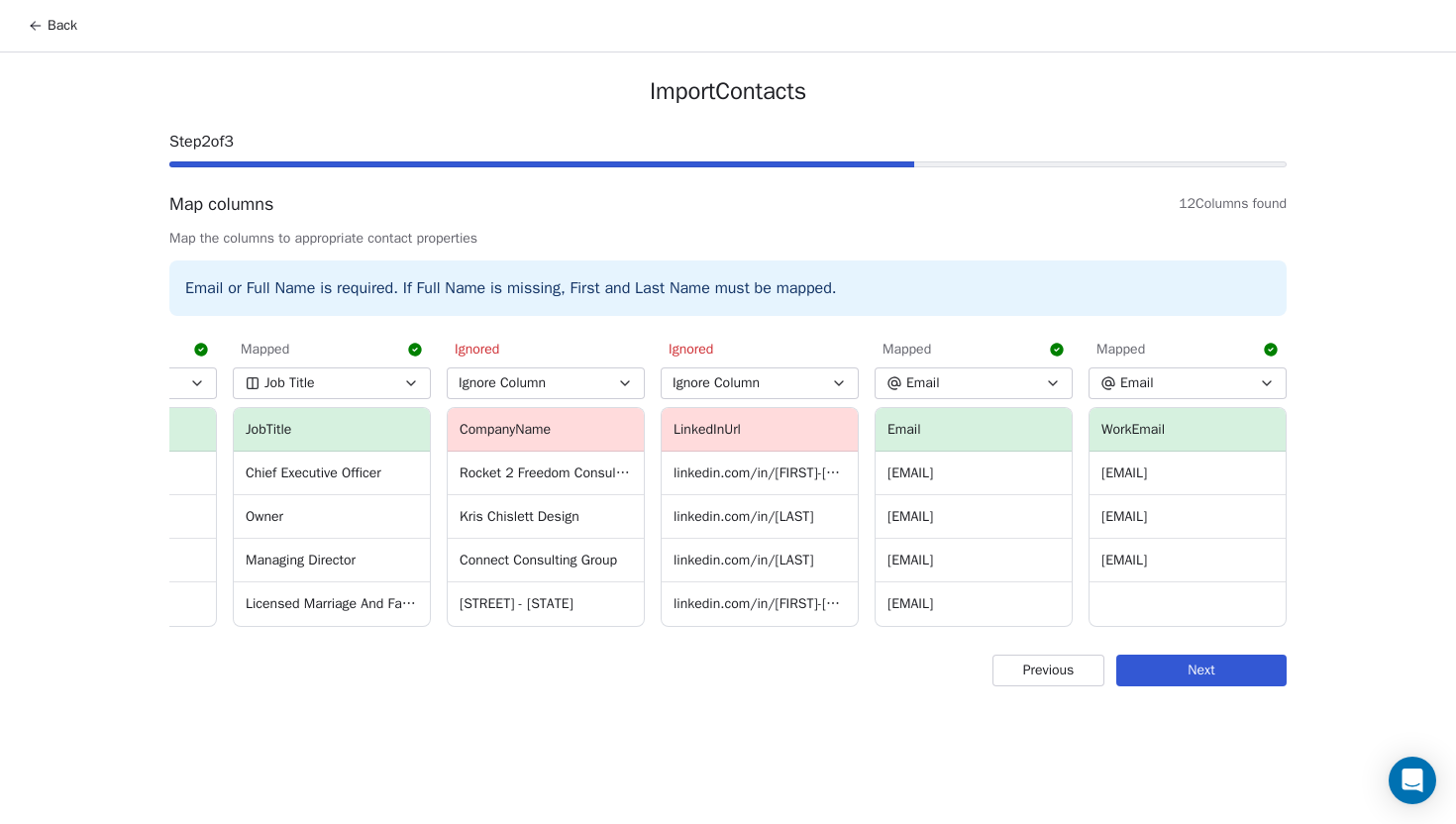 click on "Email" at bounding box center [1188, 383] 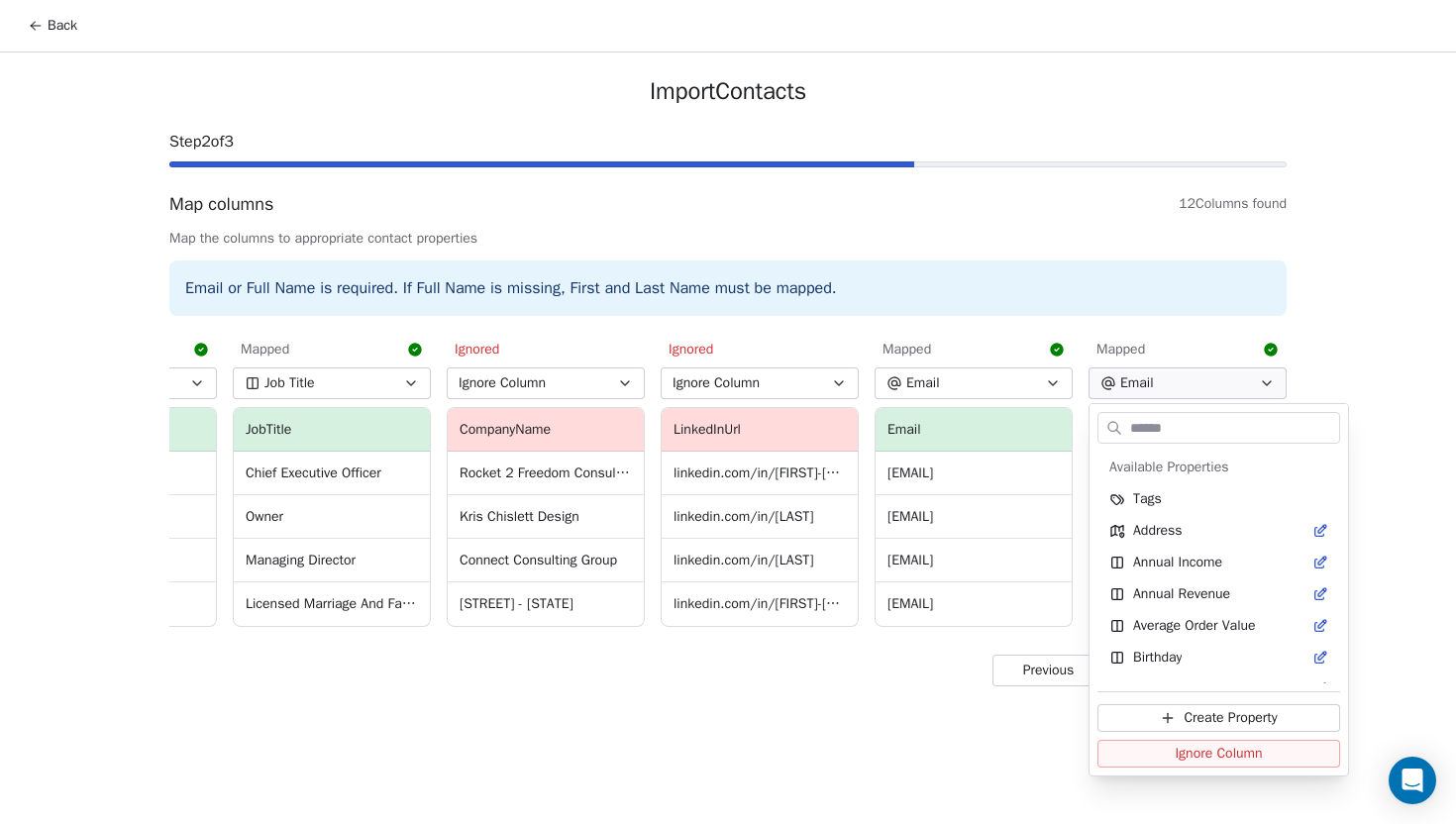 scroll, scrollTop: 244, scrollLeft: 0, axis: vertical 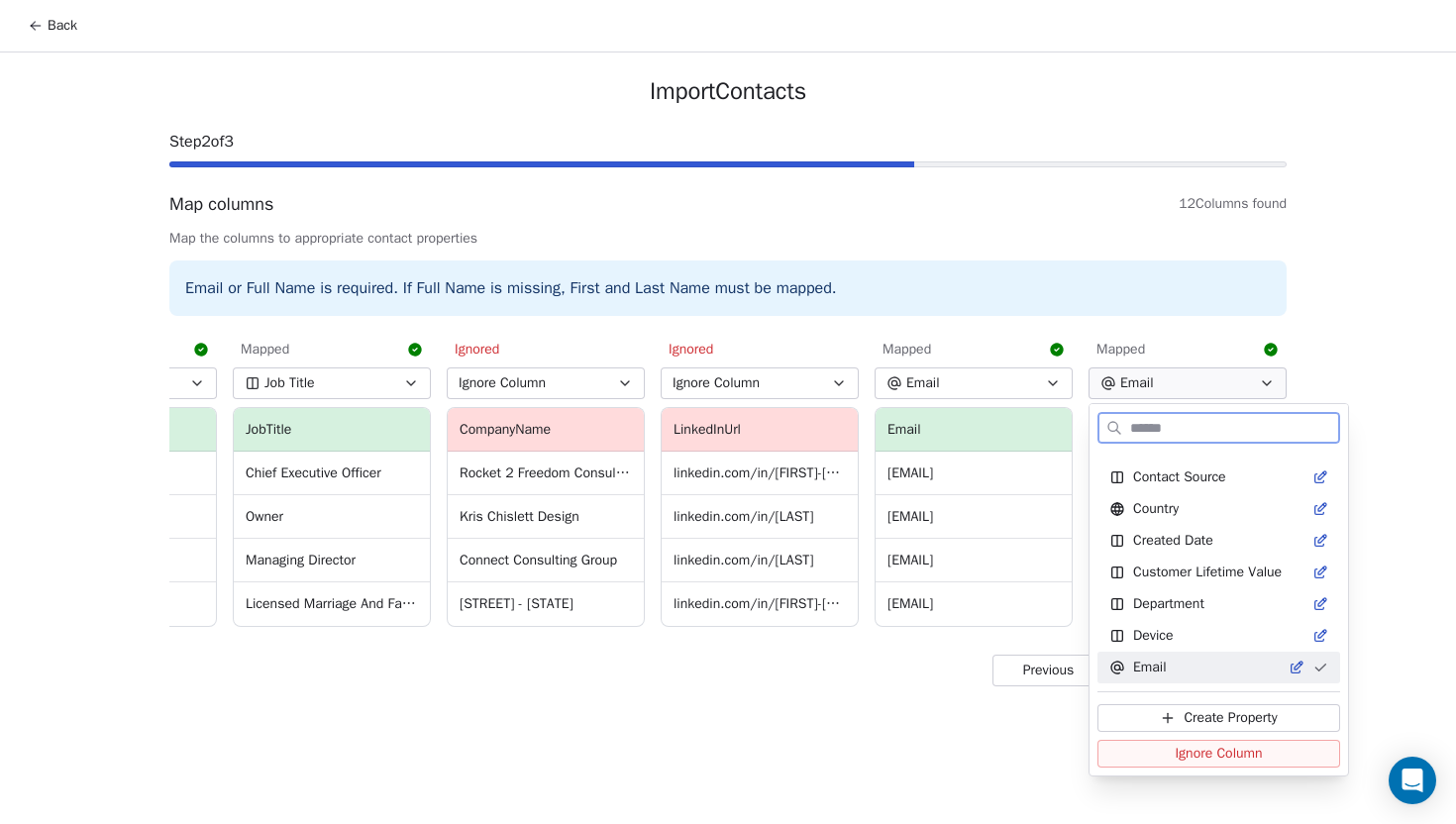 click on "Ignore Column" at bounding box center [1218, 754] 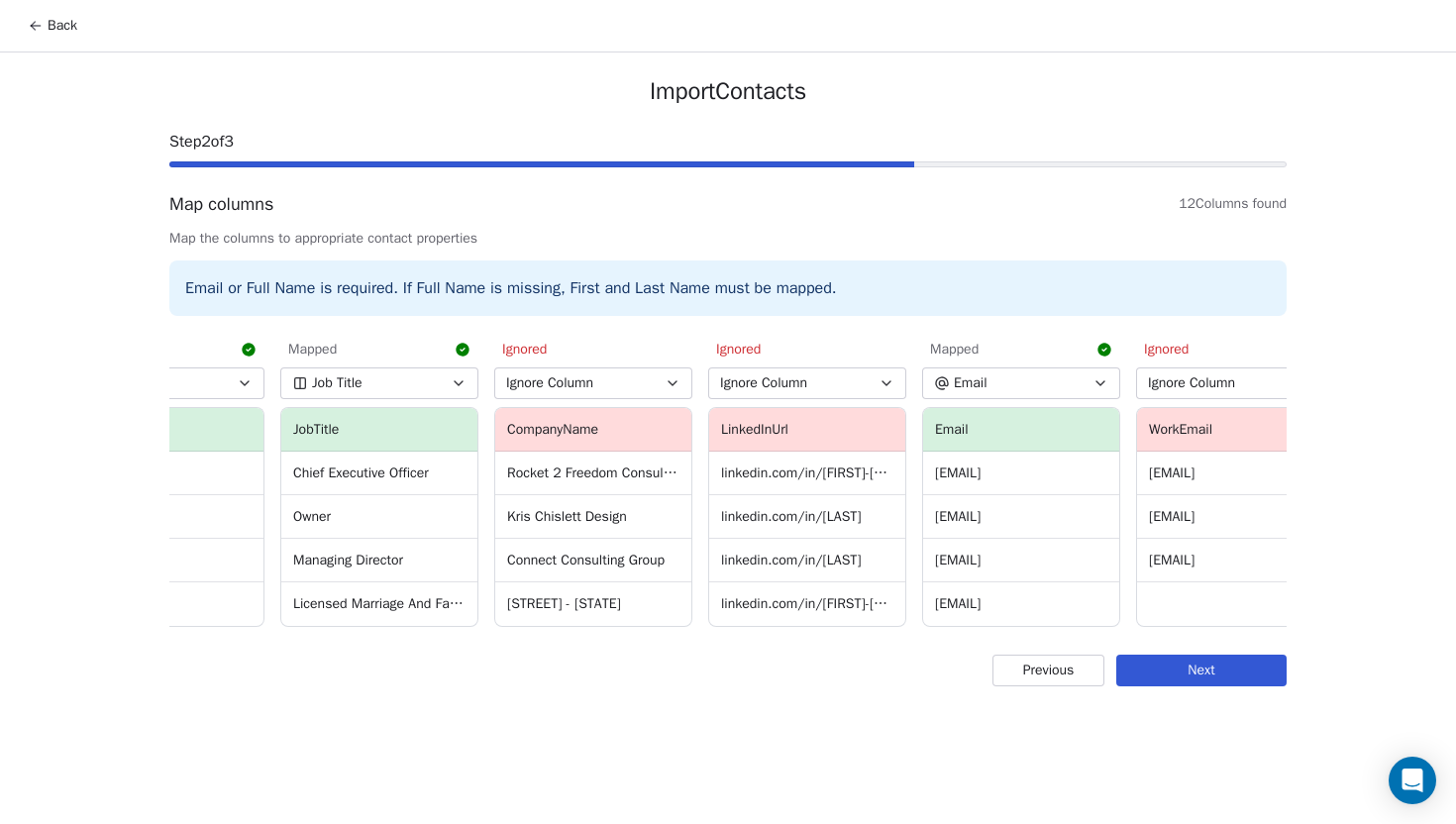 scroll, scrollTop: 0, scrollLeft: 1434, axis: horizontal 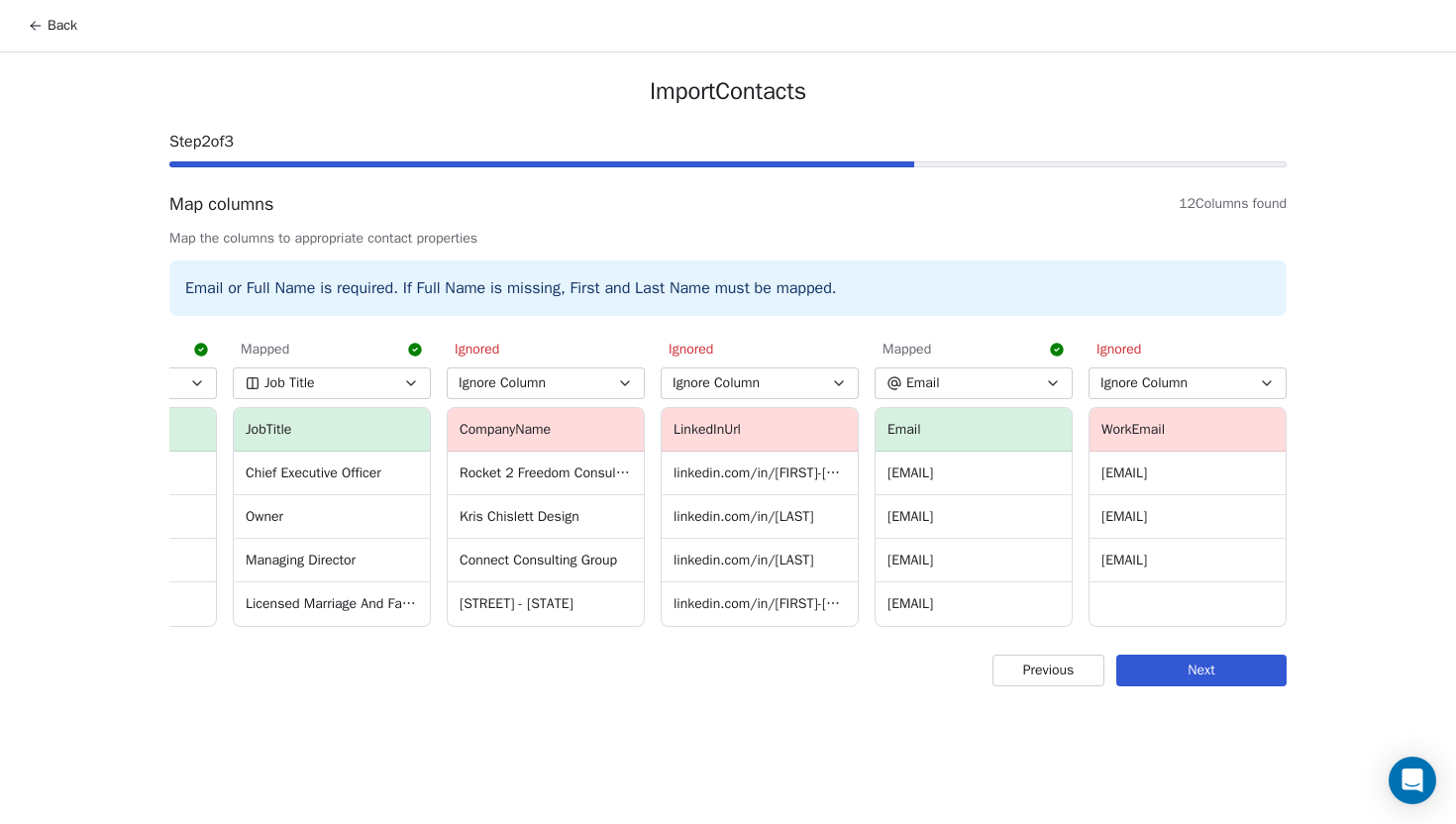 click on "Next" at bounding box center [1201, 670] 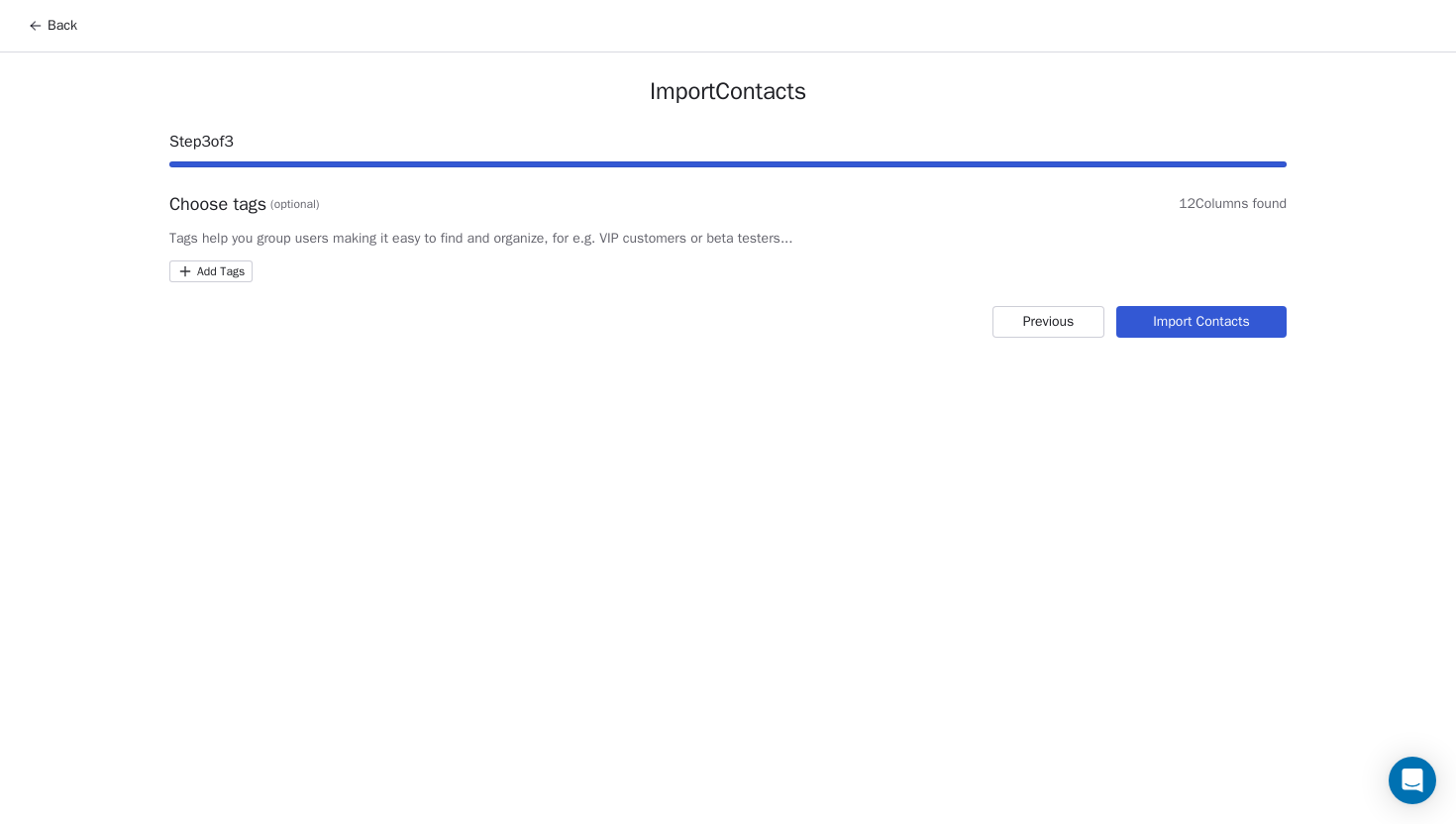 click on "Back Import  Contacts Step  3  of  3 Choose tags (optional) 12  Columns found Tags help you group users making it easy to find and organize, for e.g. VIP customers or beta testers...  Add Tags Previous Import Contacts" at bounding box center [728, 412] 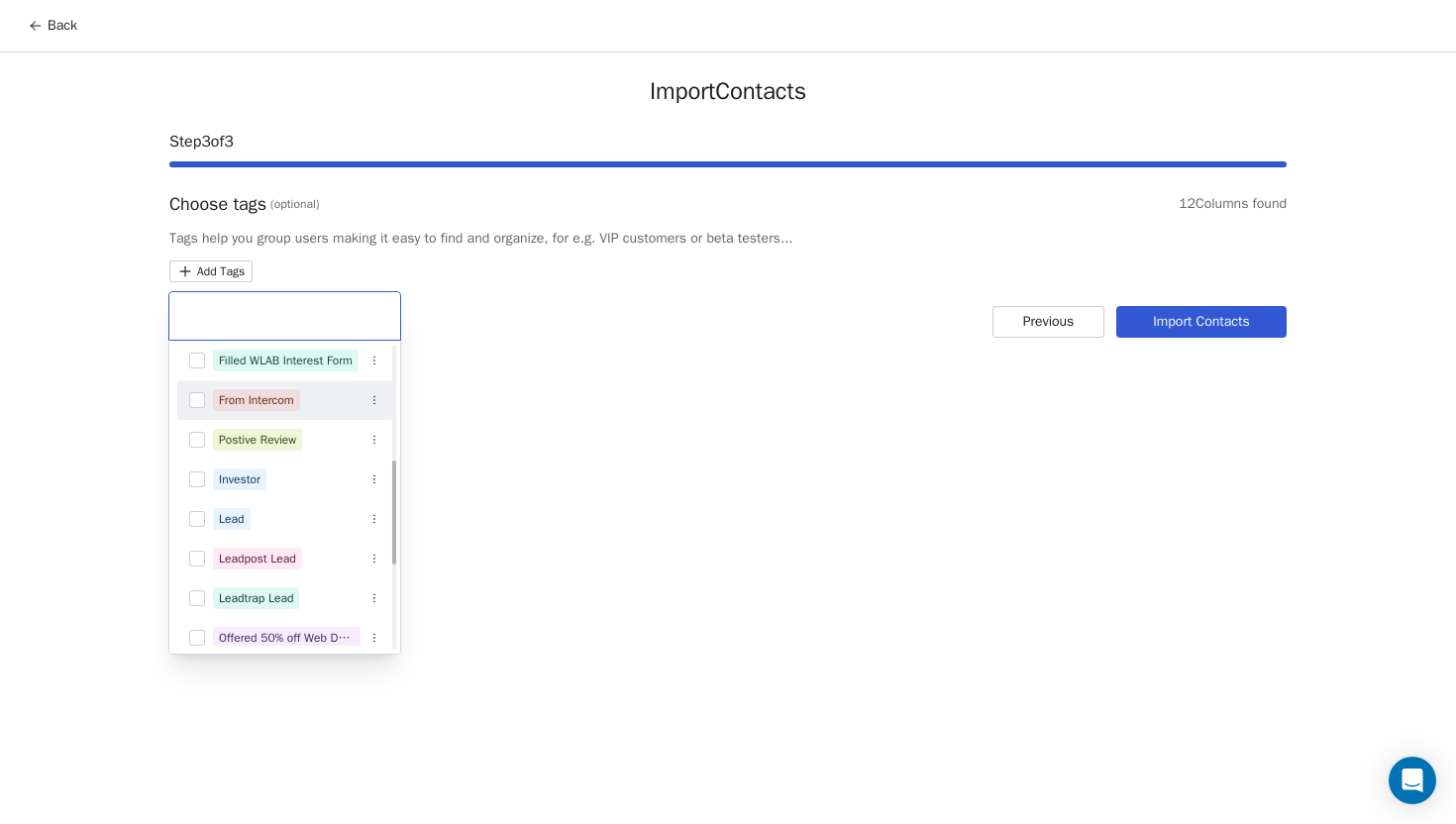 scroll, scrollTop: 332, scrollLeft: 0, axis: vertical 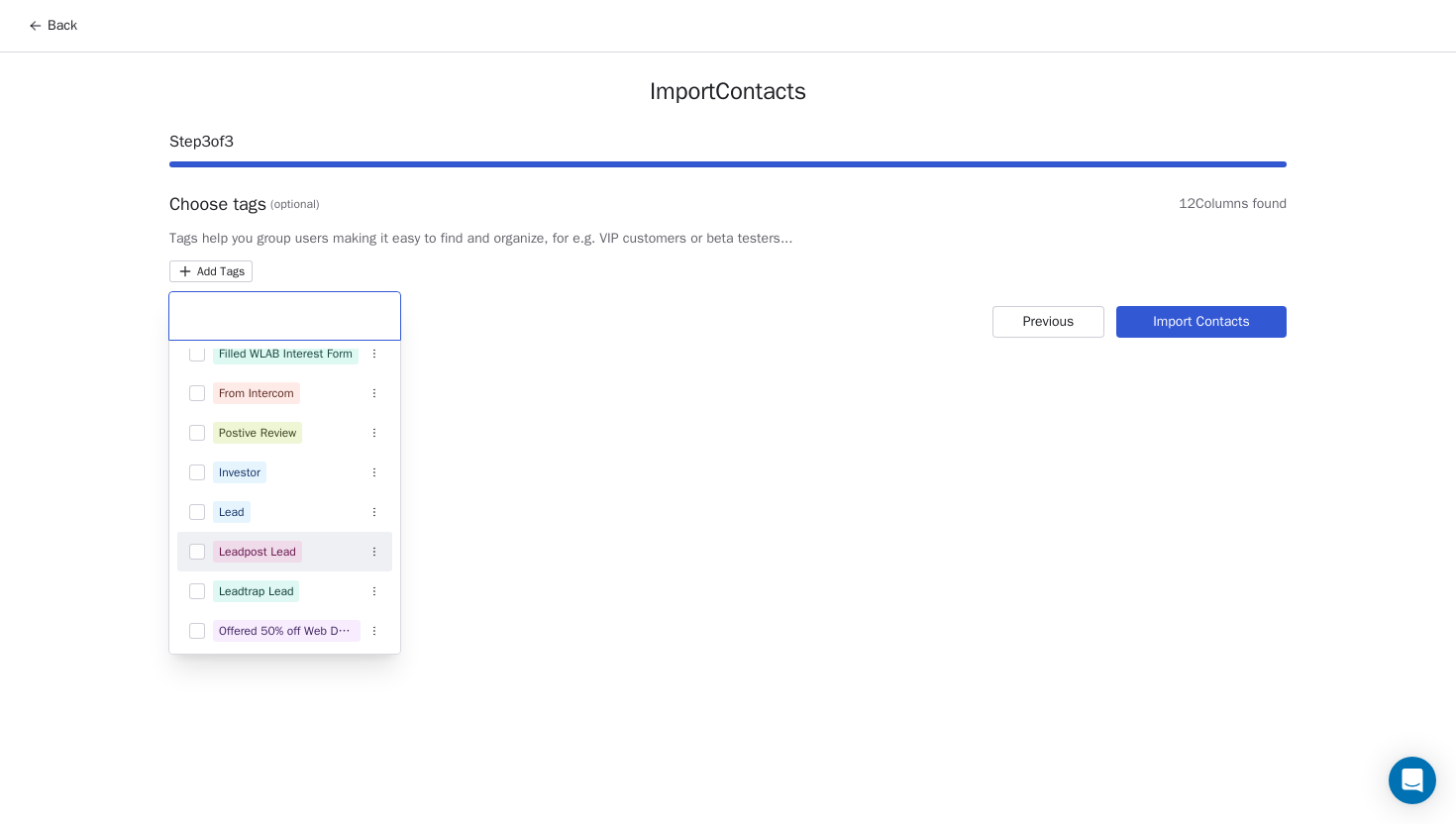 click at bounding box center [197, 552] 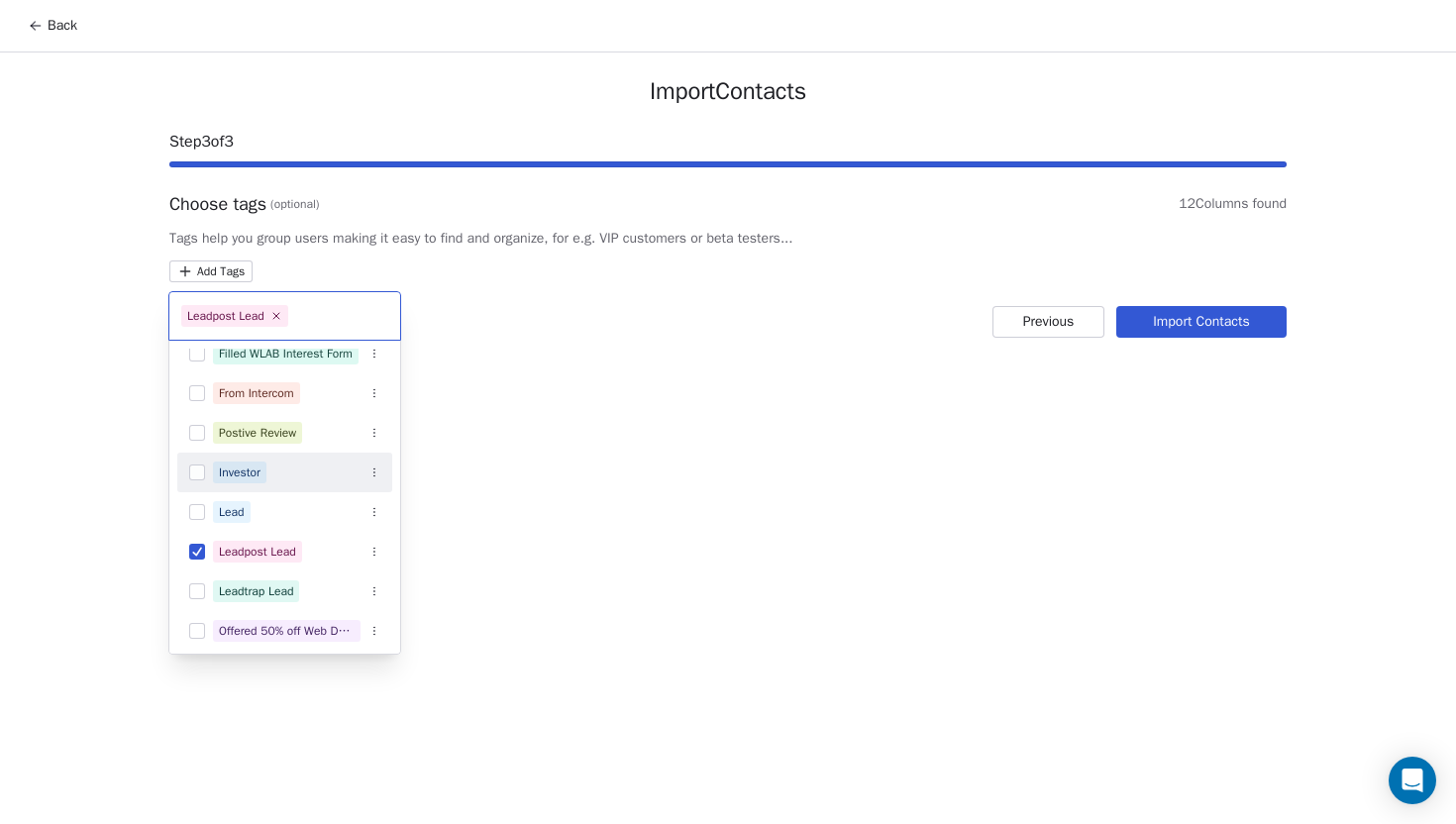 click on "Back Import  Contacts Step  3  of  3 Choose tags (optional) 12  Columns found Tags help you group users making it easy to find and organize, for e.g. VIP customers or beta testers...  Add Tags Previous Import Contacts
Leadpost Lead Competitor Switch Complaint Customer Dashboard Test Email Recipients Decision Maker Filled WLAB Interest Form From Intercom Postive Review Investor Lead Leadpost Lead Leadtrap Lead Offered 50% off Web Design Offered 50% off Website Design 2 Price Sensitive Test Group To Delete VIP" at bounding box center [728, 412] 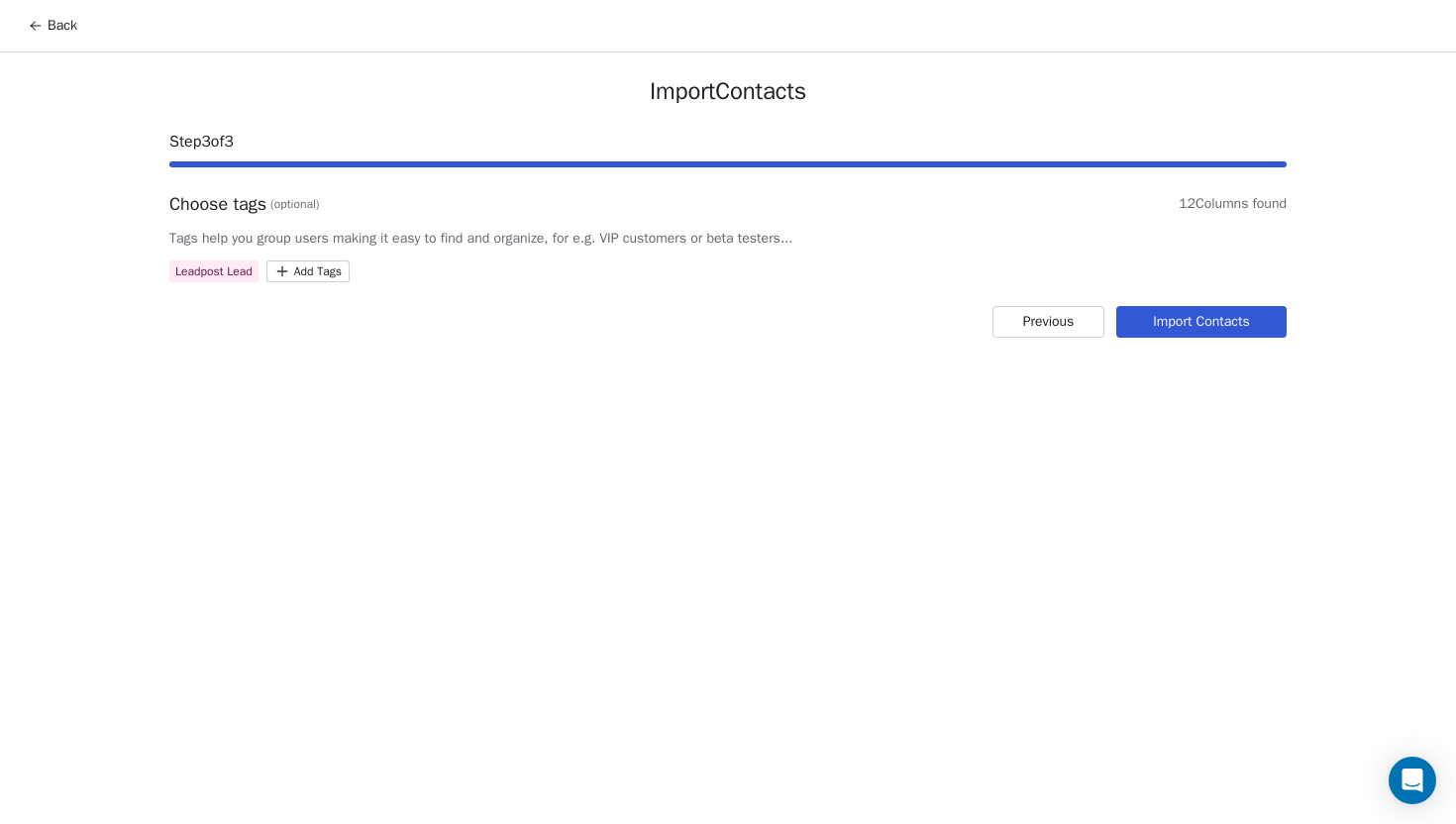click on "Previous Import Contacts" at bounding box center [728, 322] 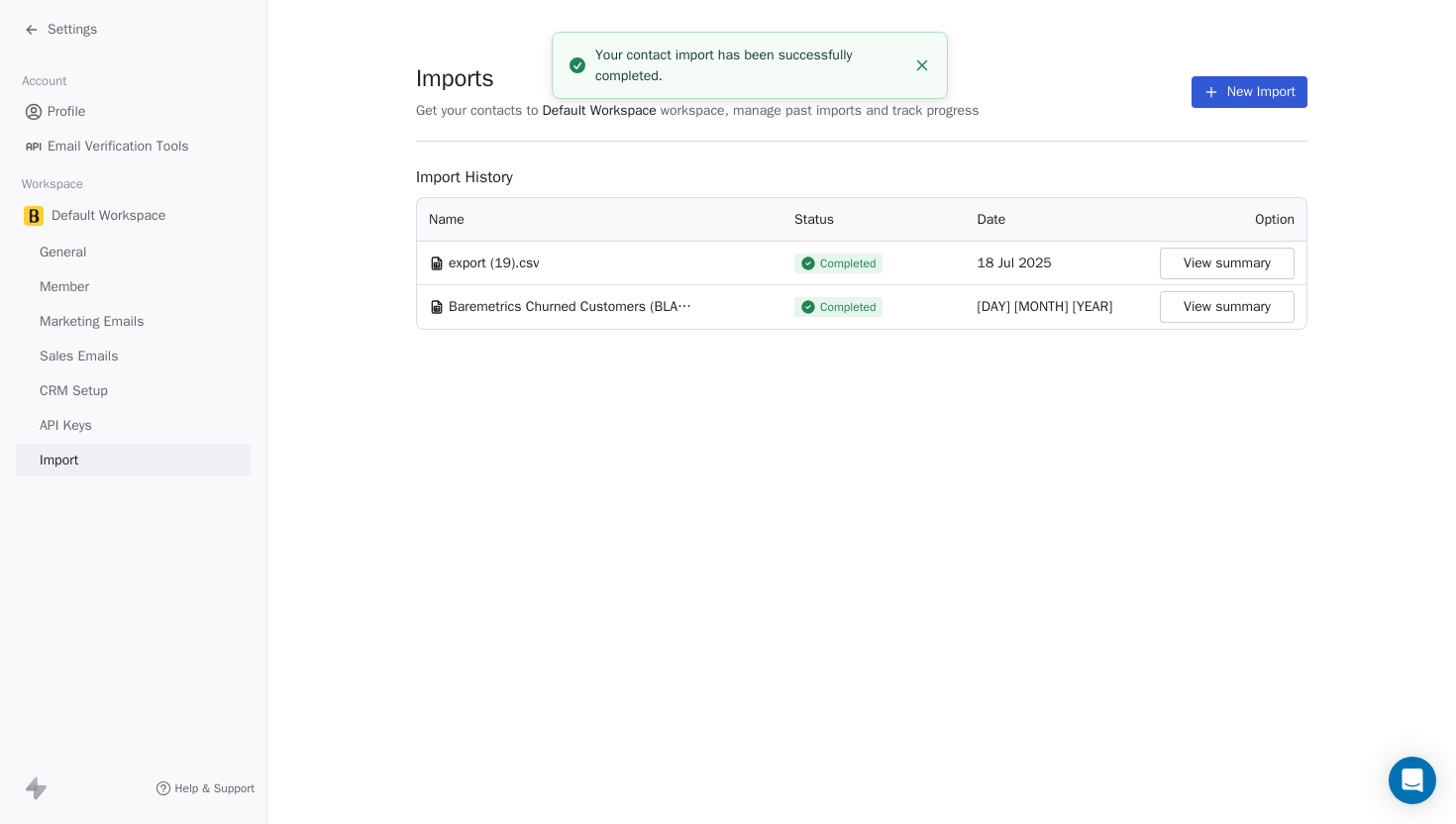 click on "View summary" at bounding box center (1227, 263) 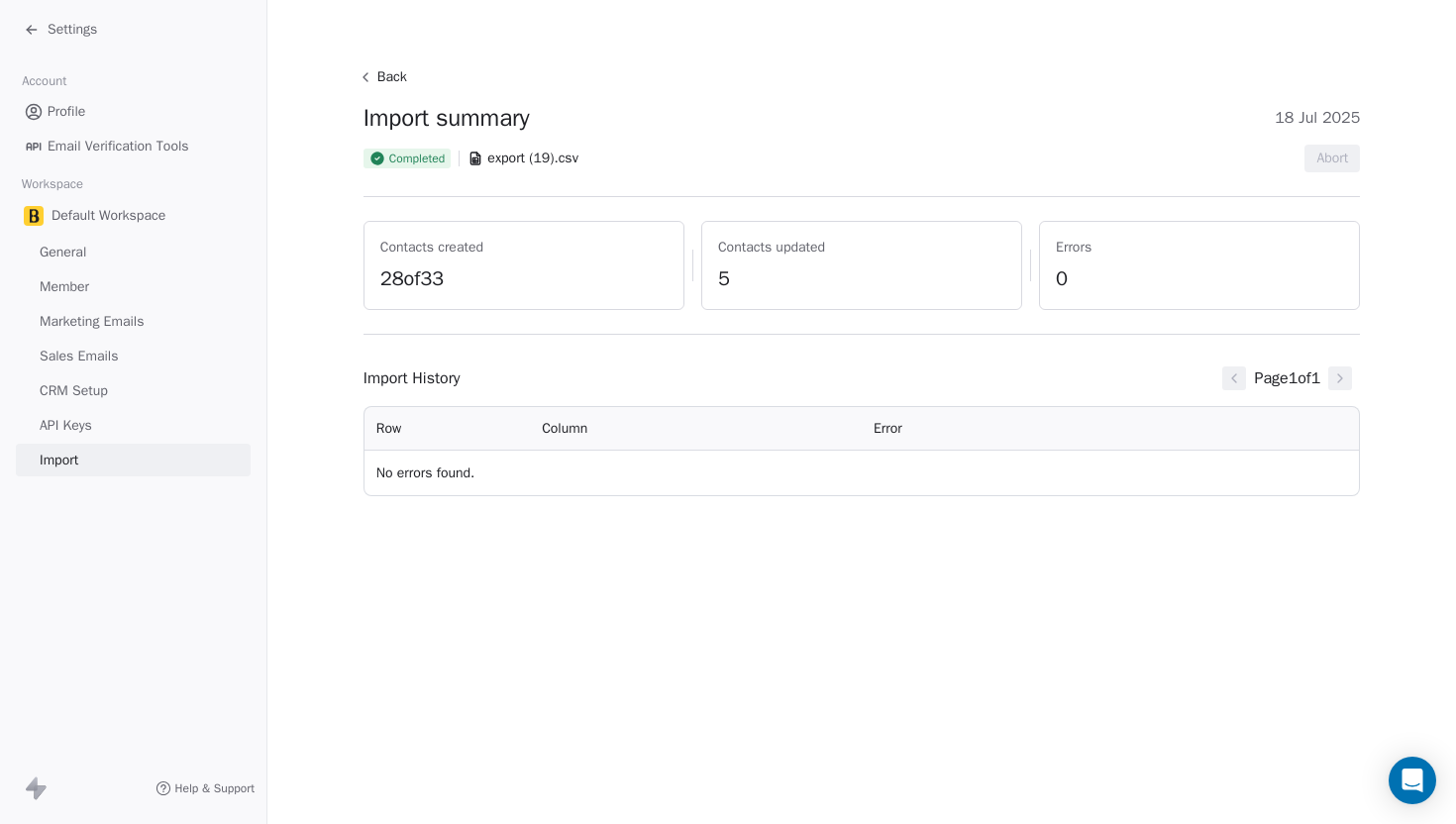 click 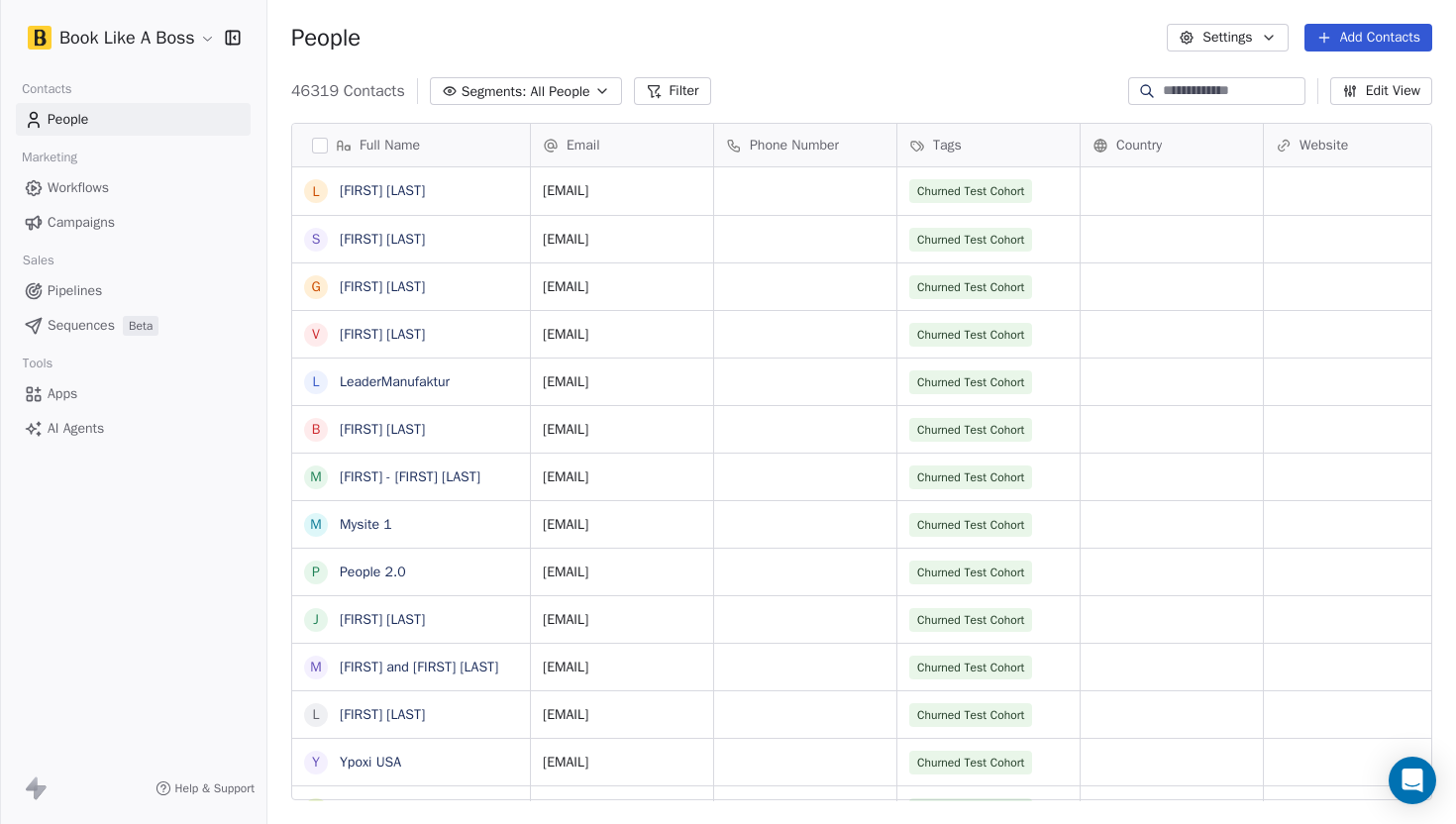 scroll, scrollTop: 1, scrollLeft: 1, axis: both 